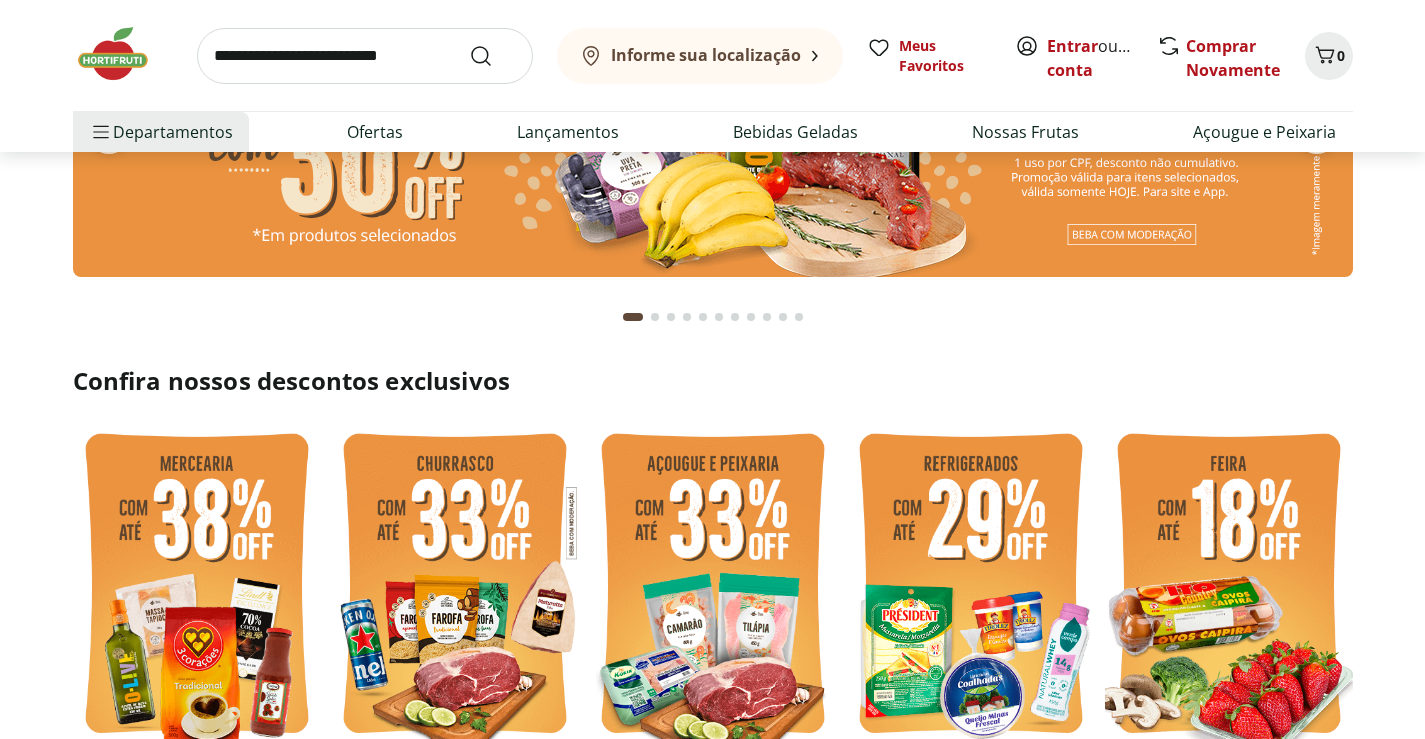 scroll, scrollTop: 300, scrollLeft: 0, axis: vertical 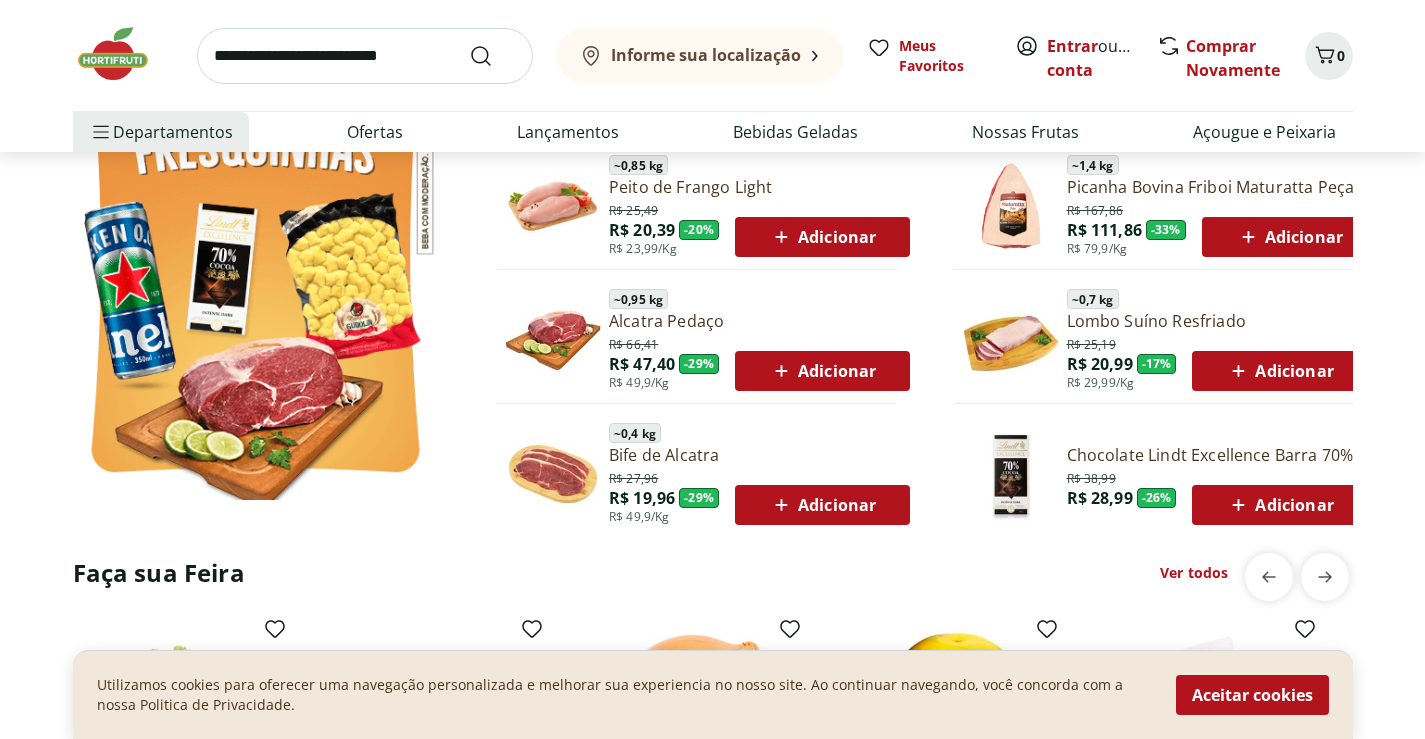 click on "Adicionar" at bounding box center (822, 371) 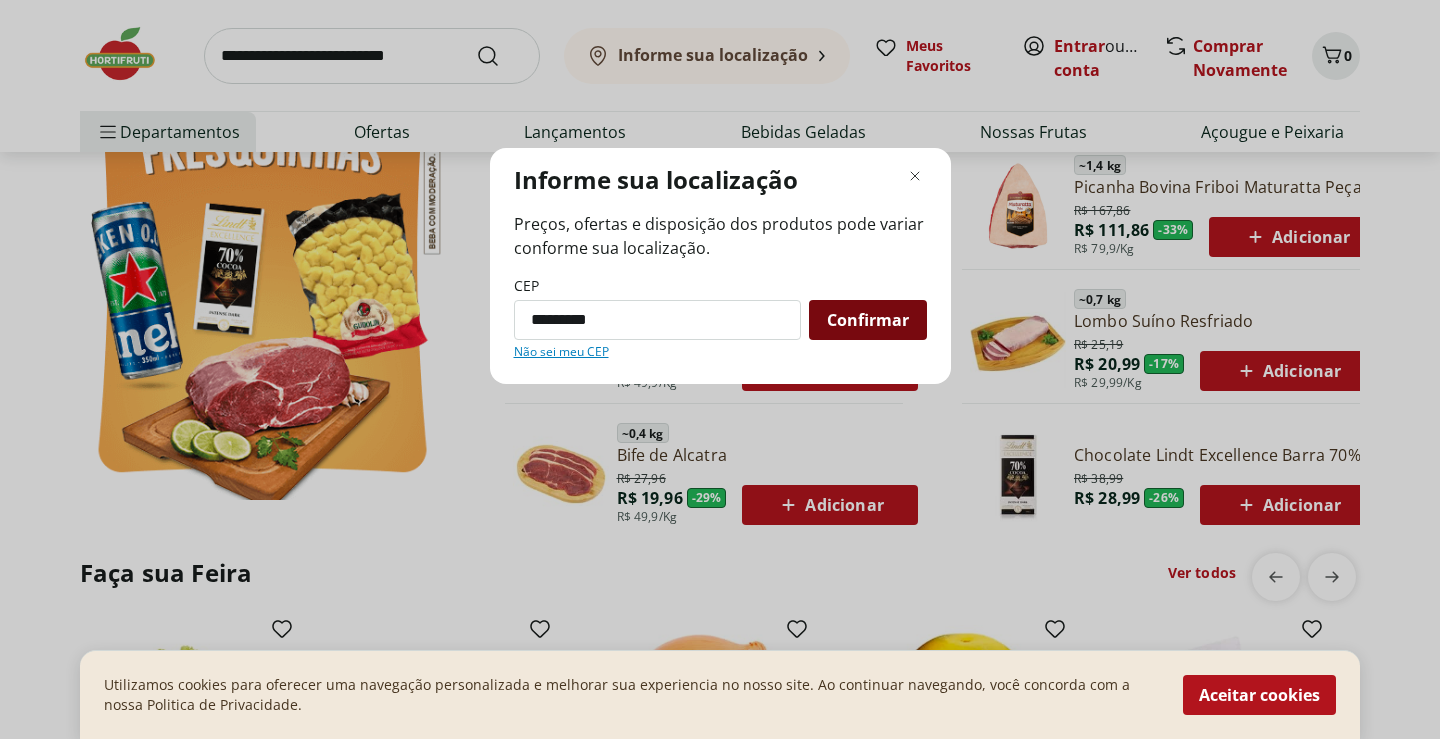 type on "*********" 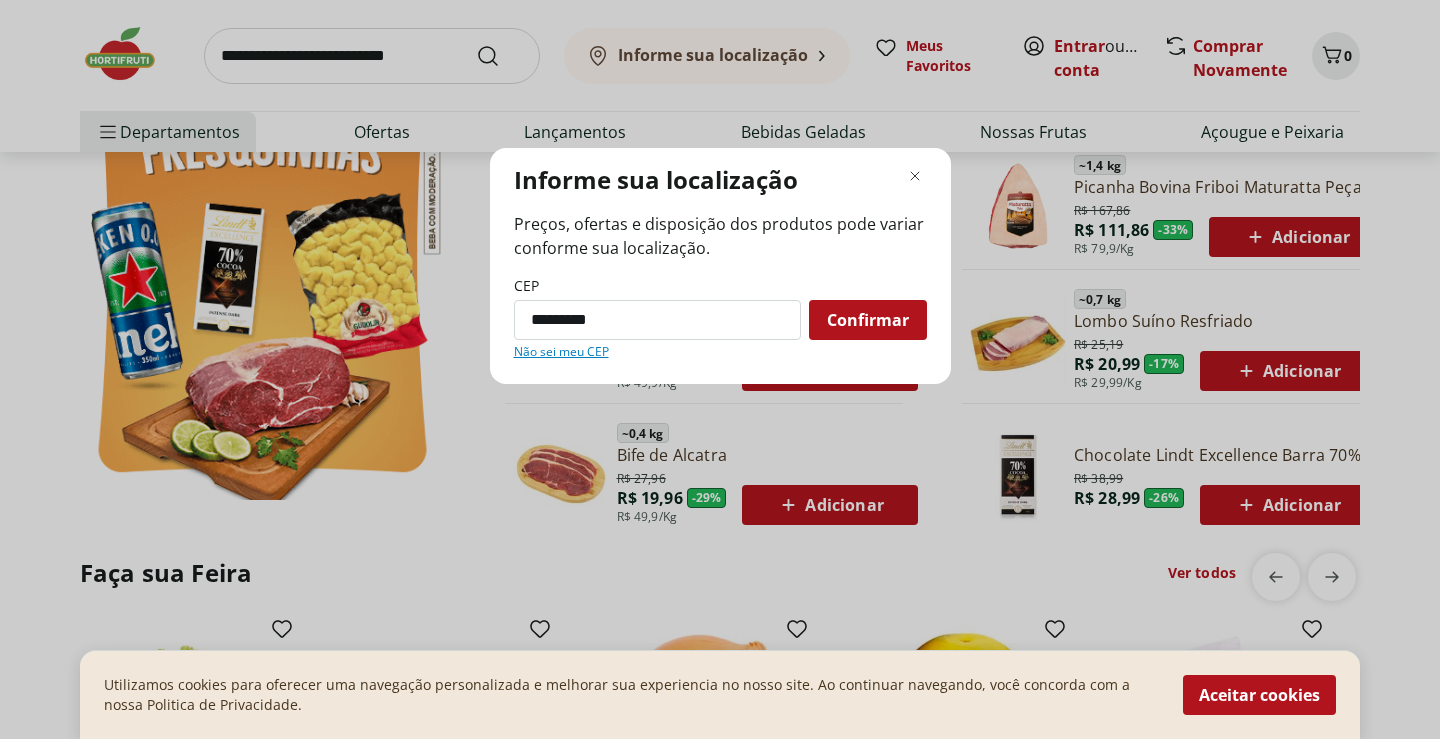 click on "Confirmar" at bounding box center (868, 320) 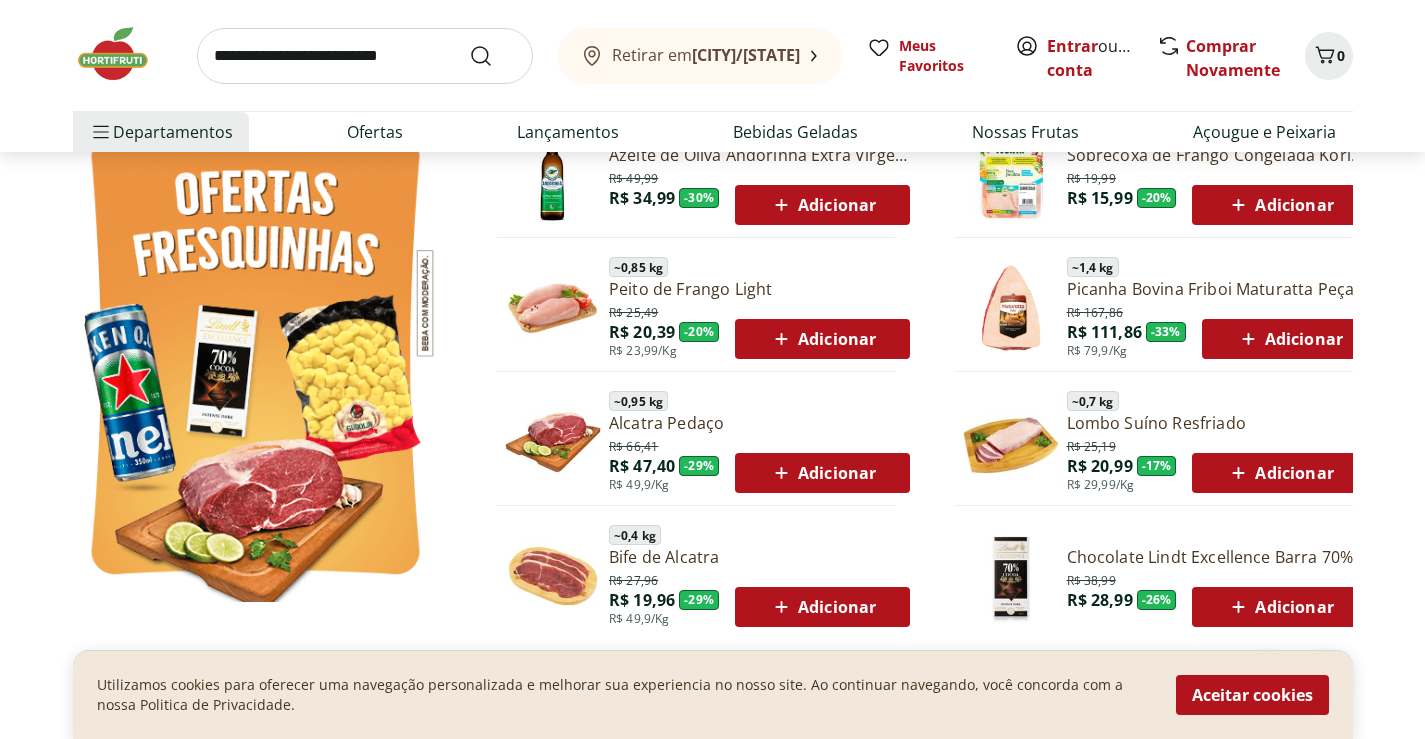 scroll, scrollTop: 900, scrollLeft: 0, axis: vertical 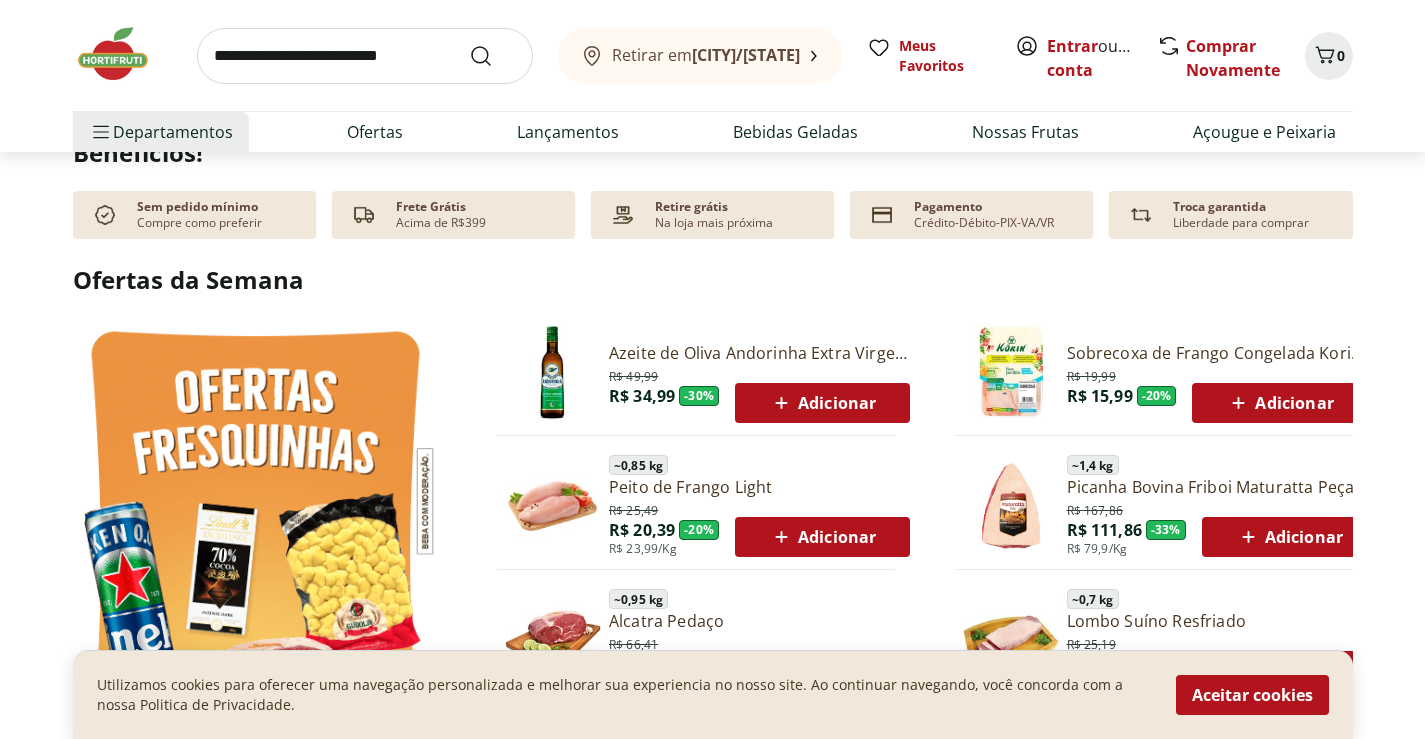 click on "Adicionar" at bounding box center [822, 403] 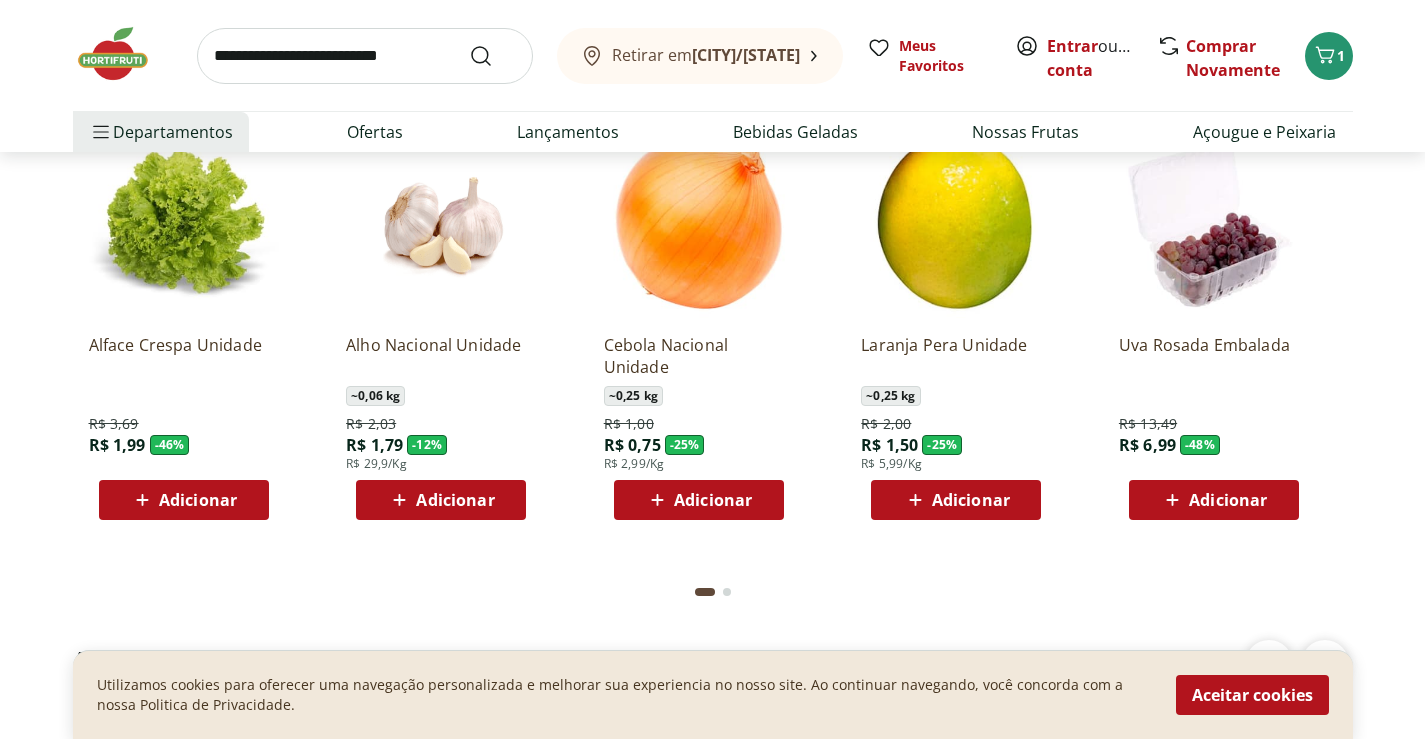 scroll, scrollTop: 1700, scrollLeft: 0, axis: vertical 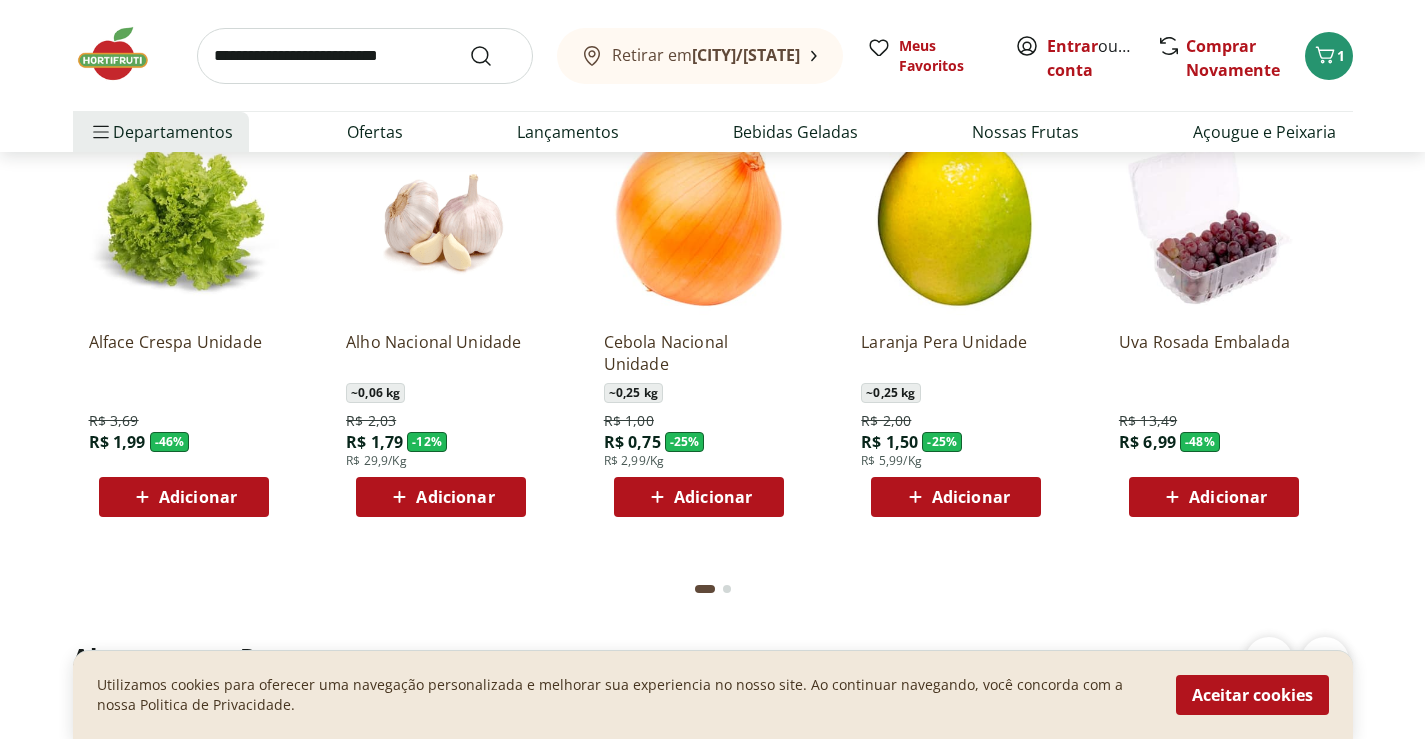 click on "Adicionar" at bounding box center [713, 497] 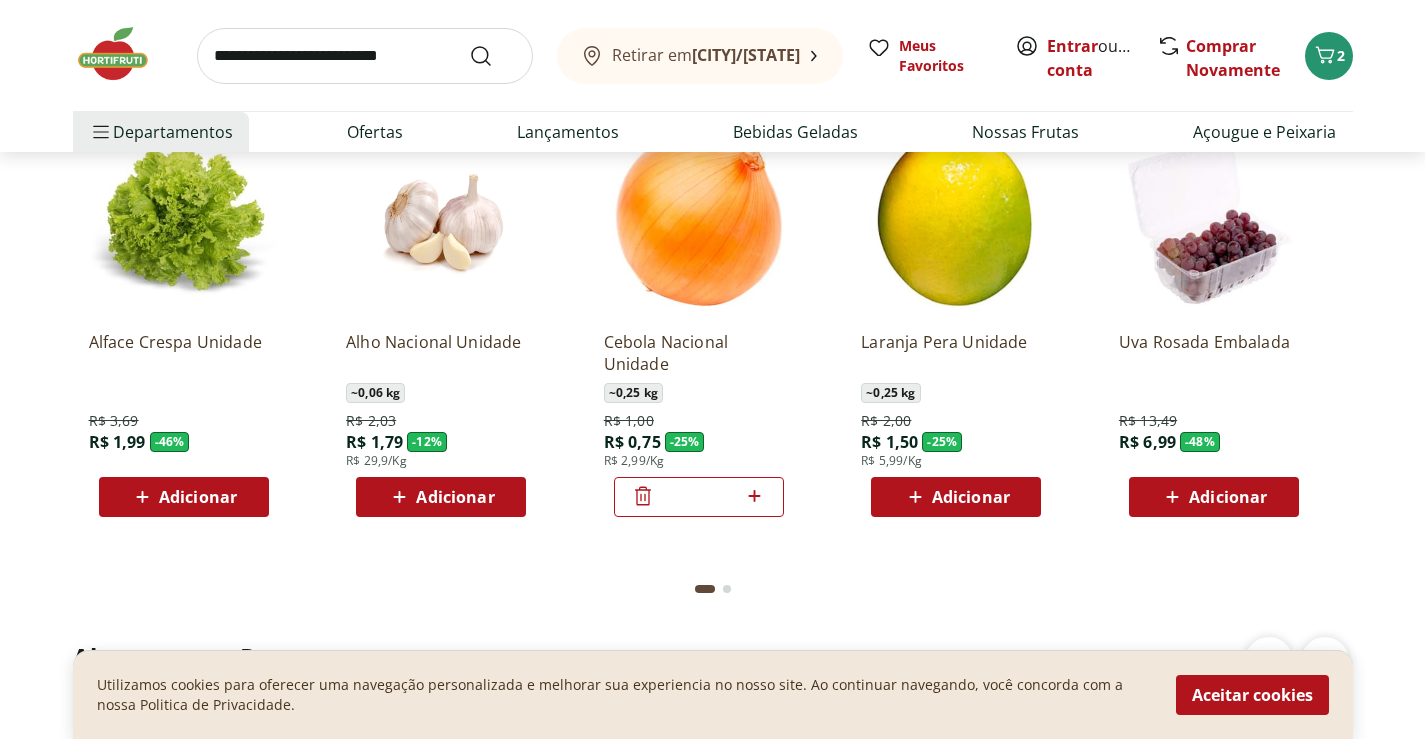 click 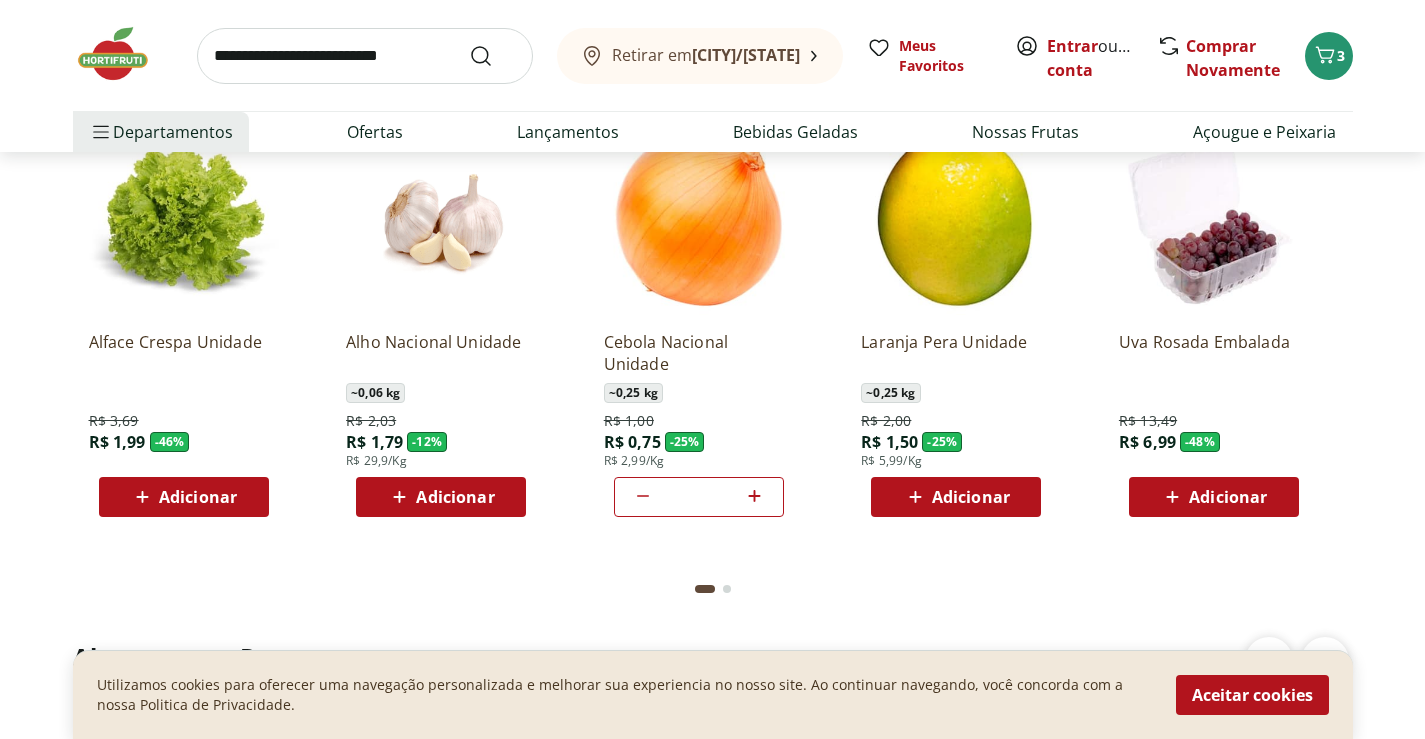 click 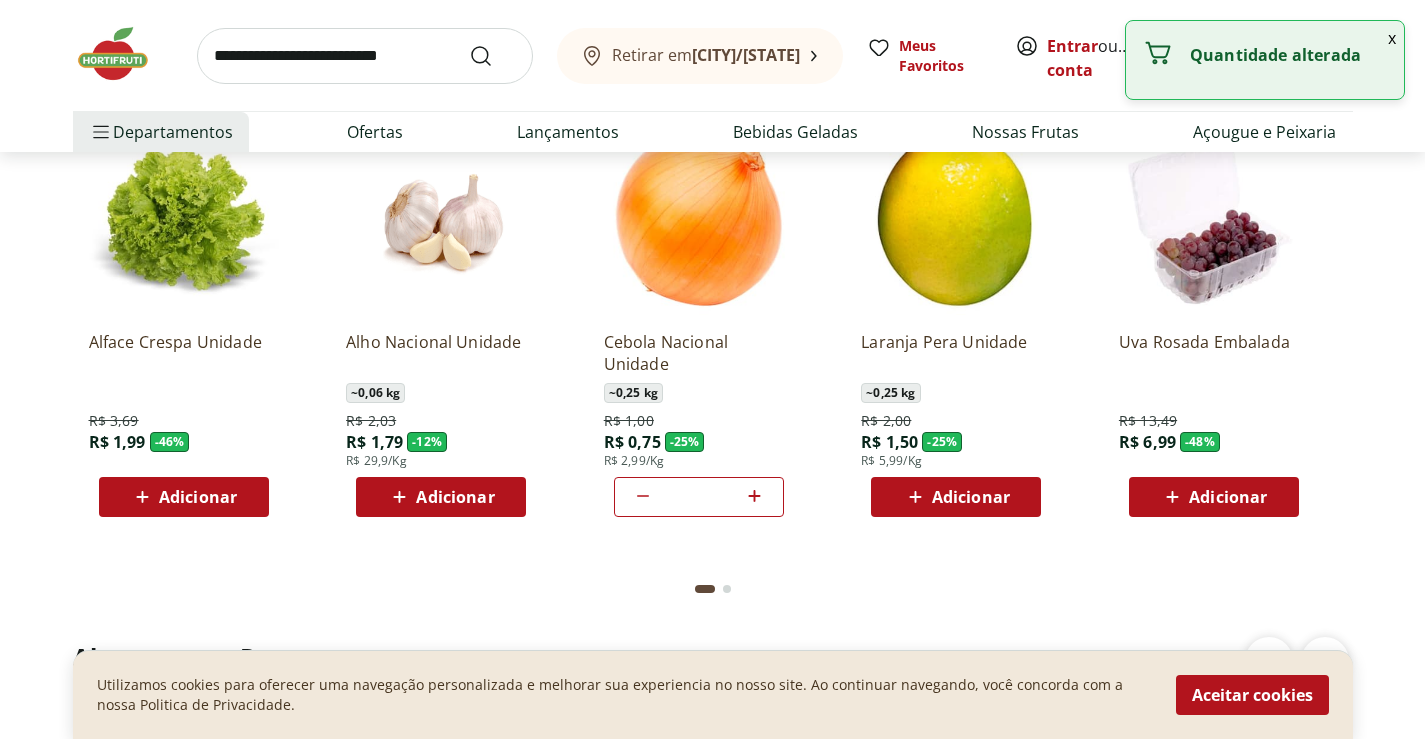click 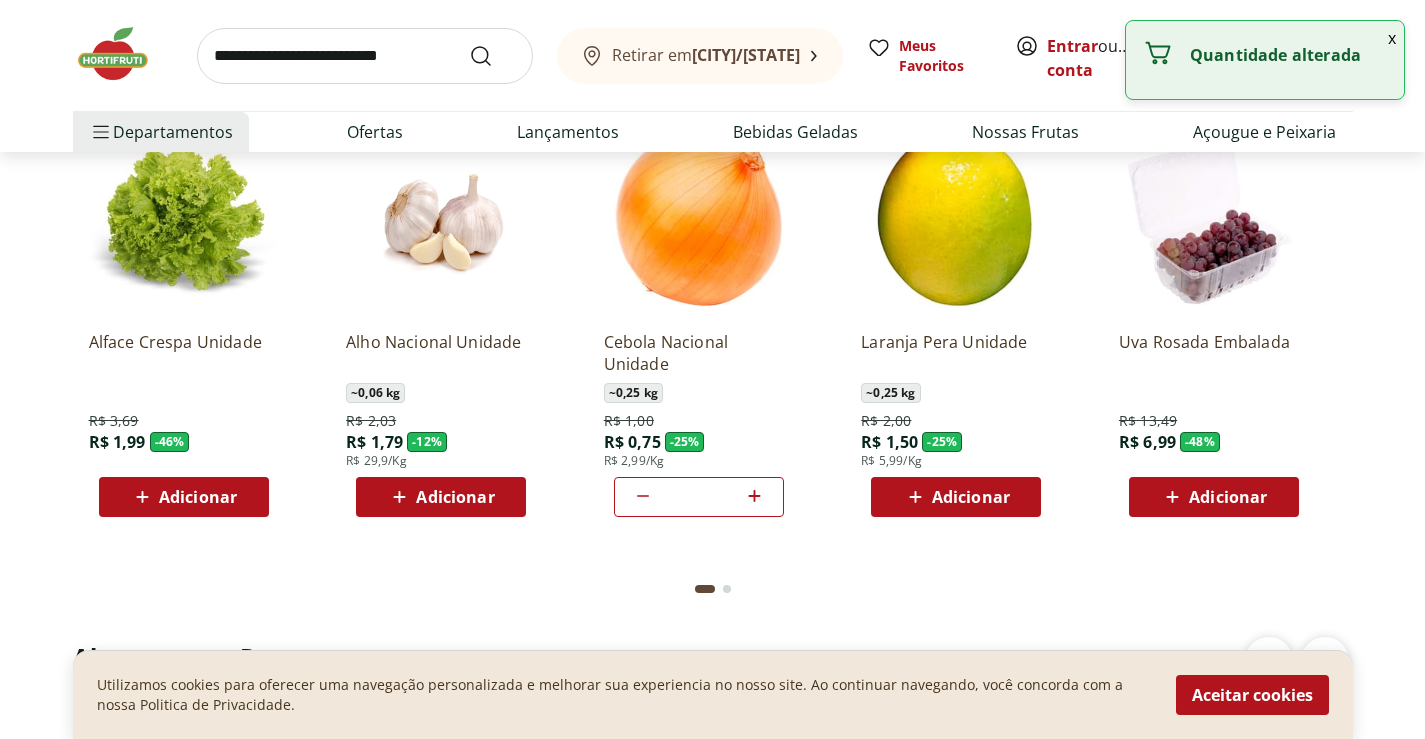 click 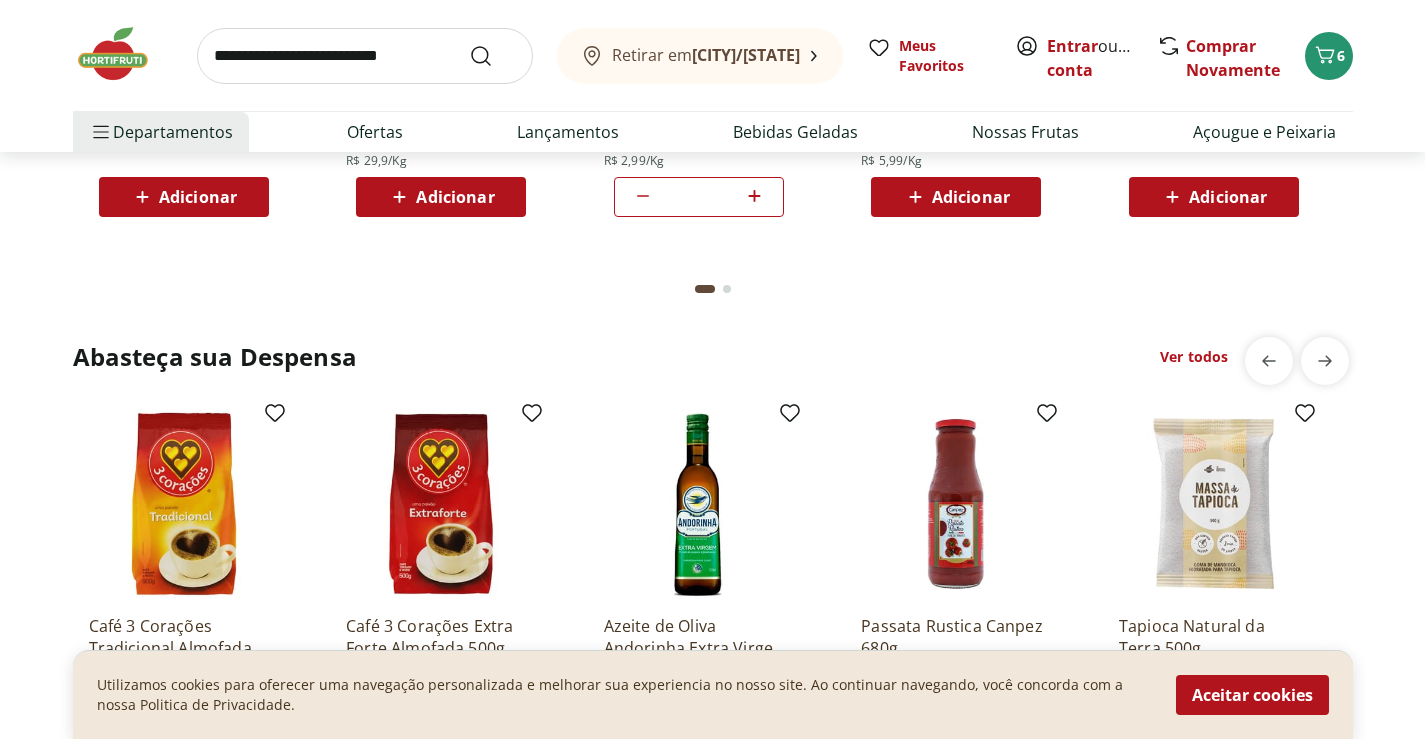 scroll, scrollTop: 1900, scrollLeft: 0, axis: vertical 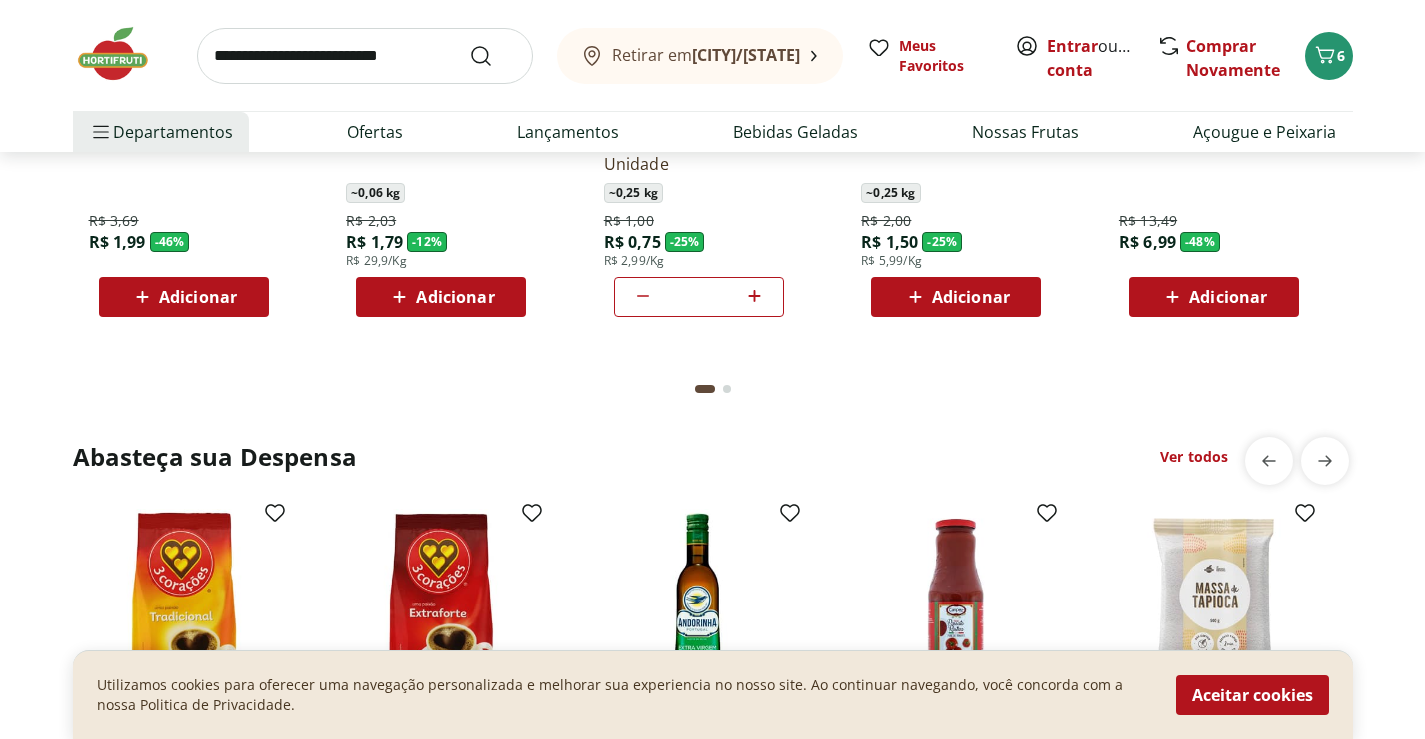 click 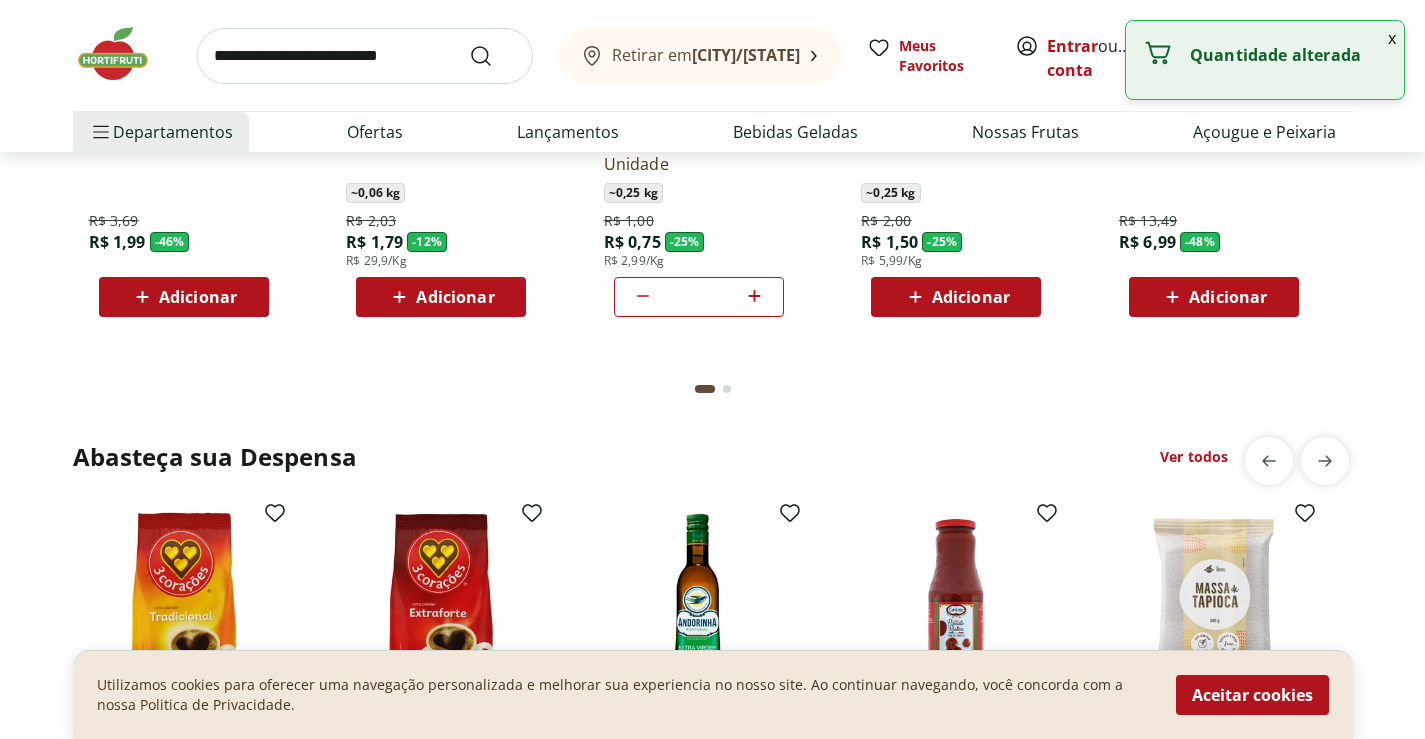 click 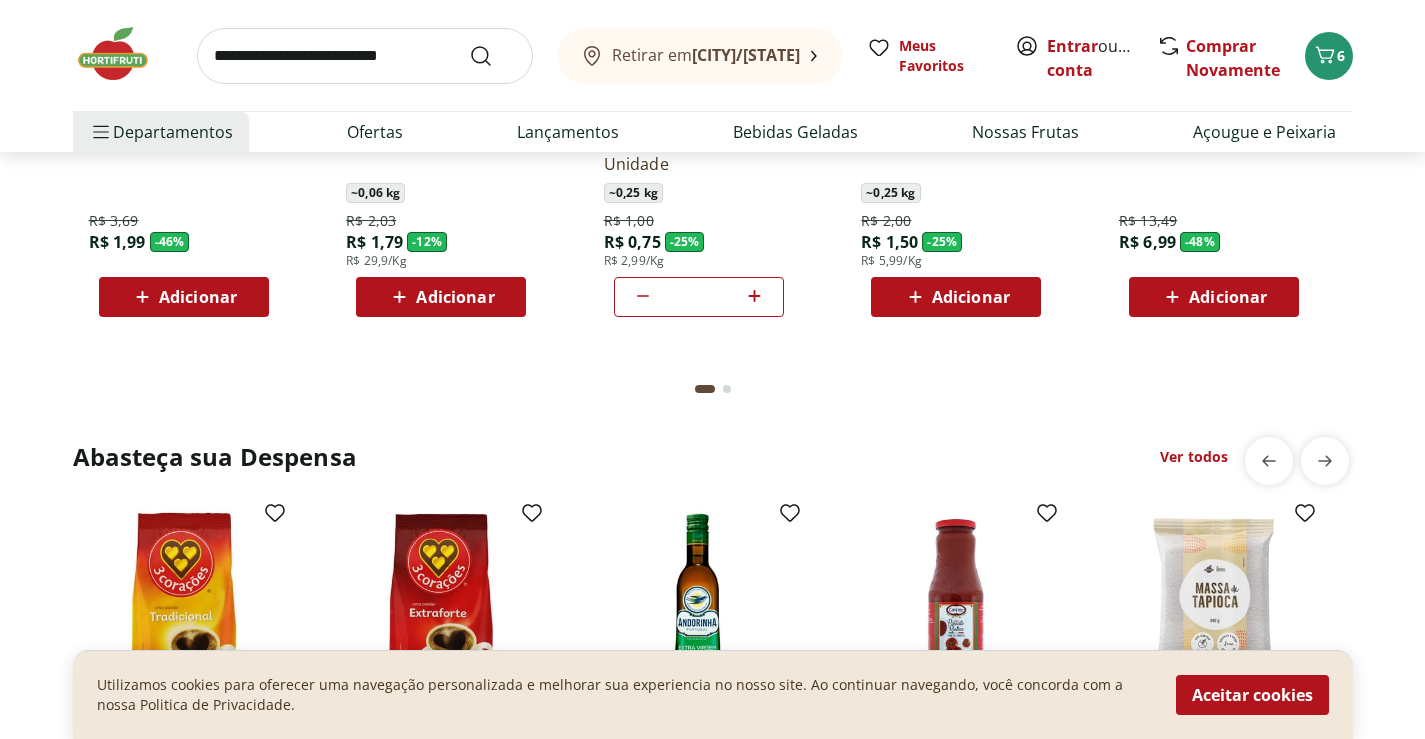 click at bounding box center [705, 389] 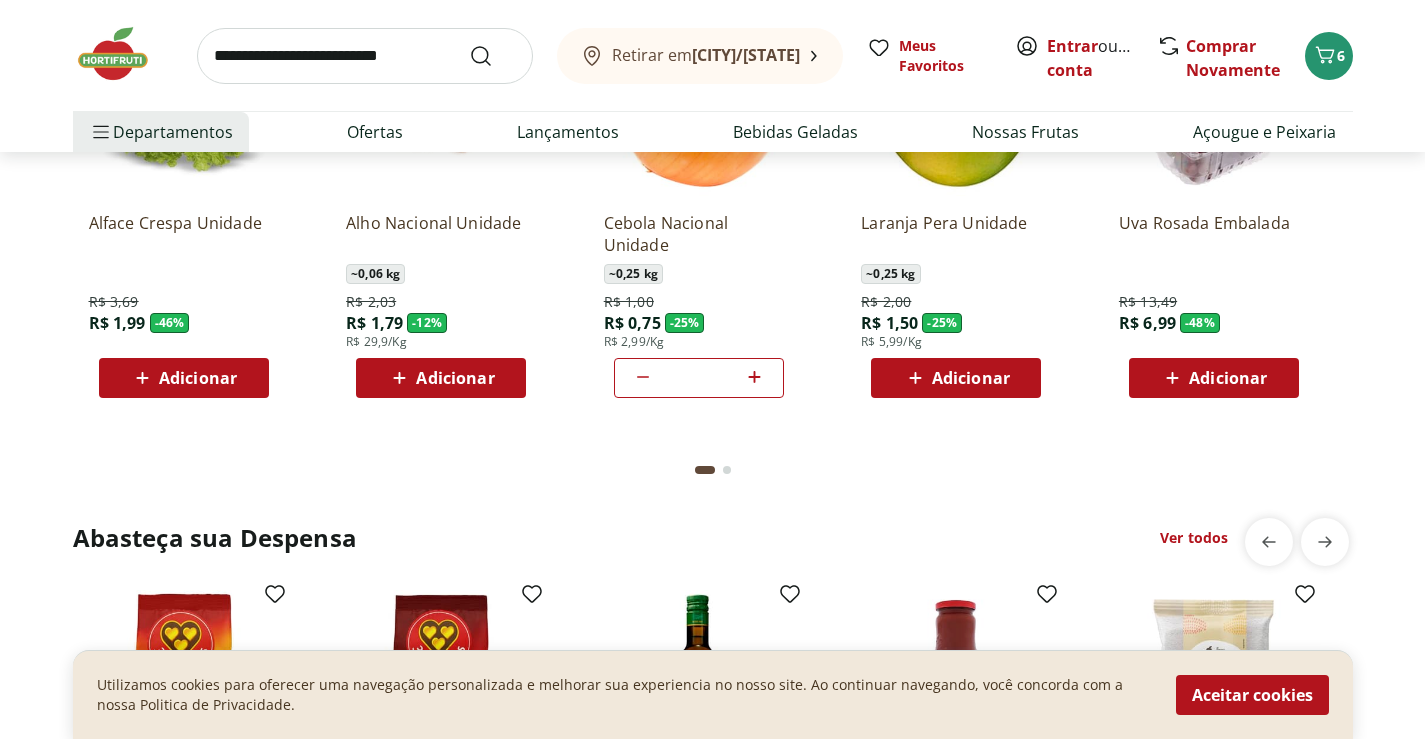 scroll, scrollTop: 1700, scrollLeft: 0, axis: vertical 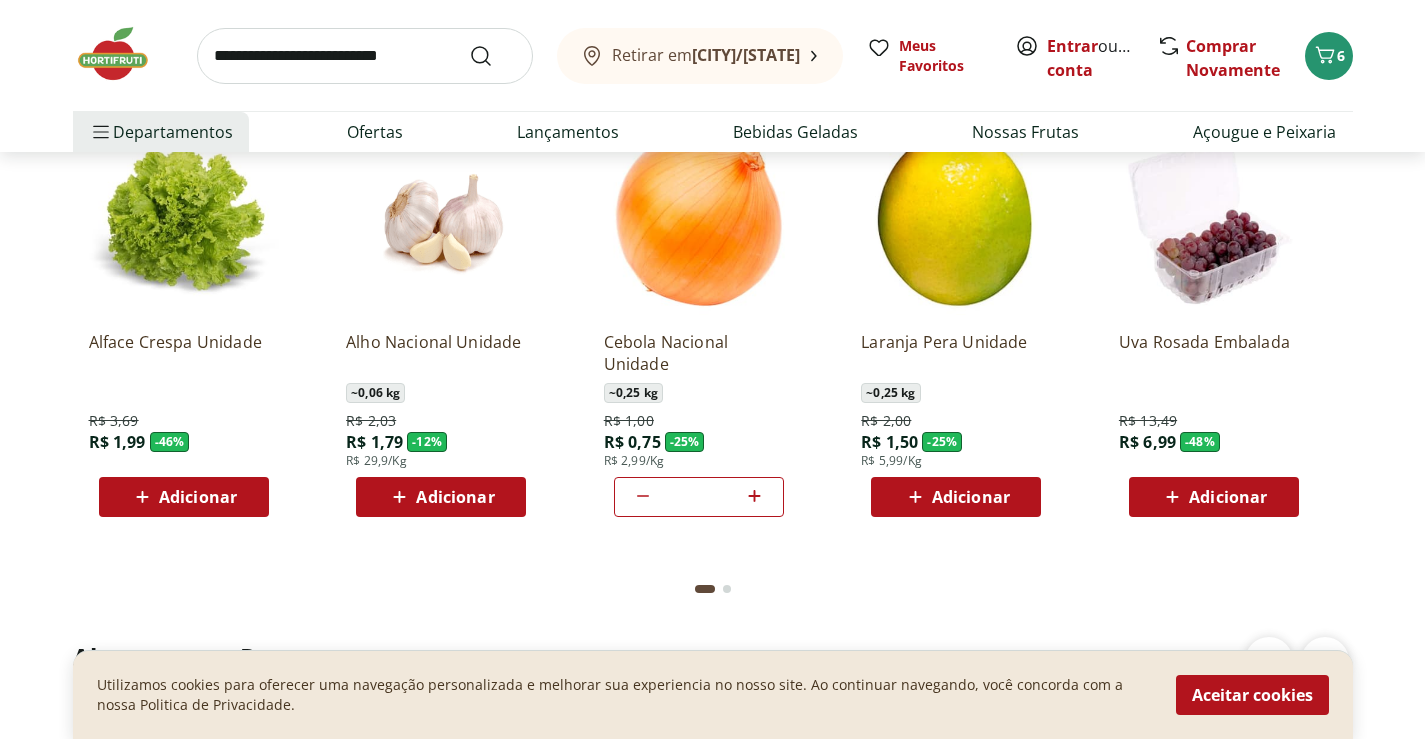 click on "Adicionar" at bounding box center (455, 497) 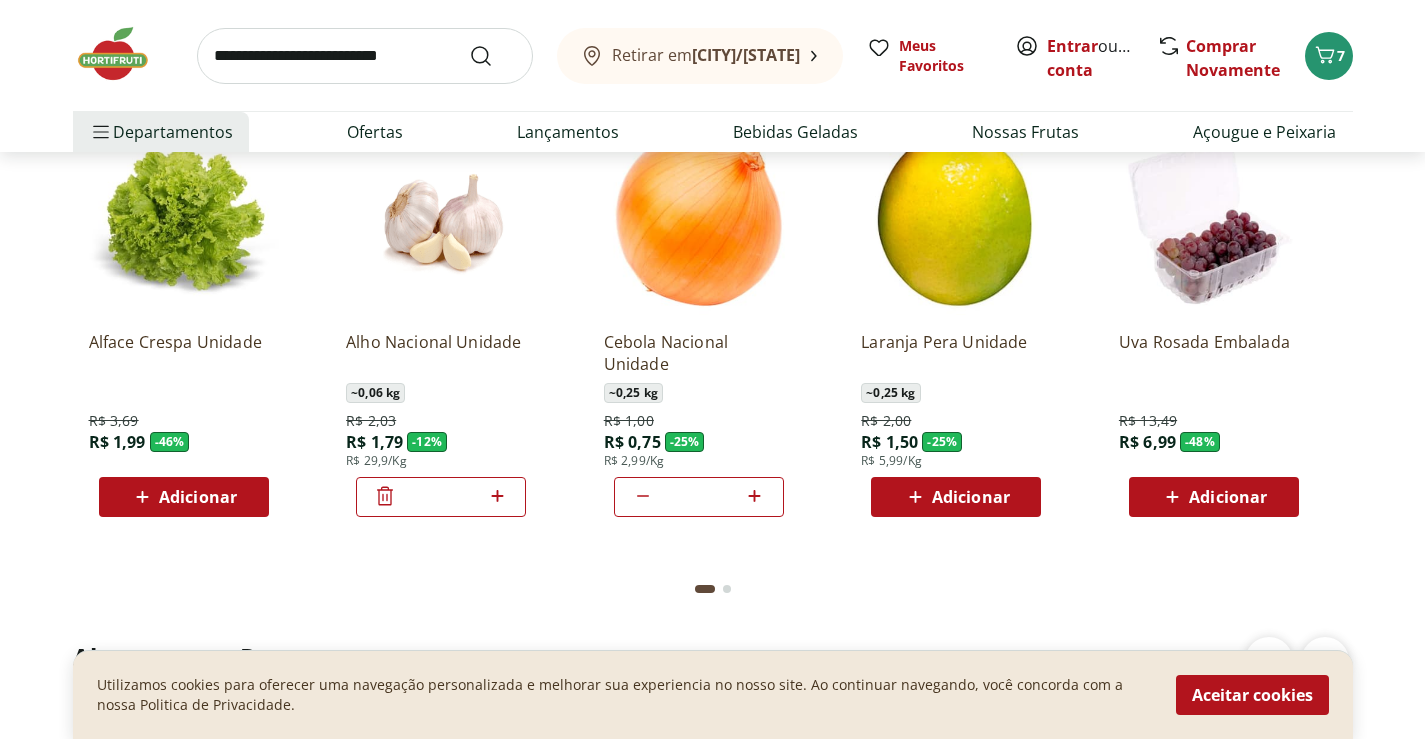 click 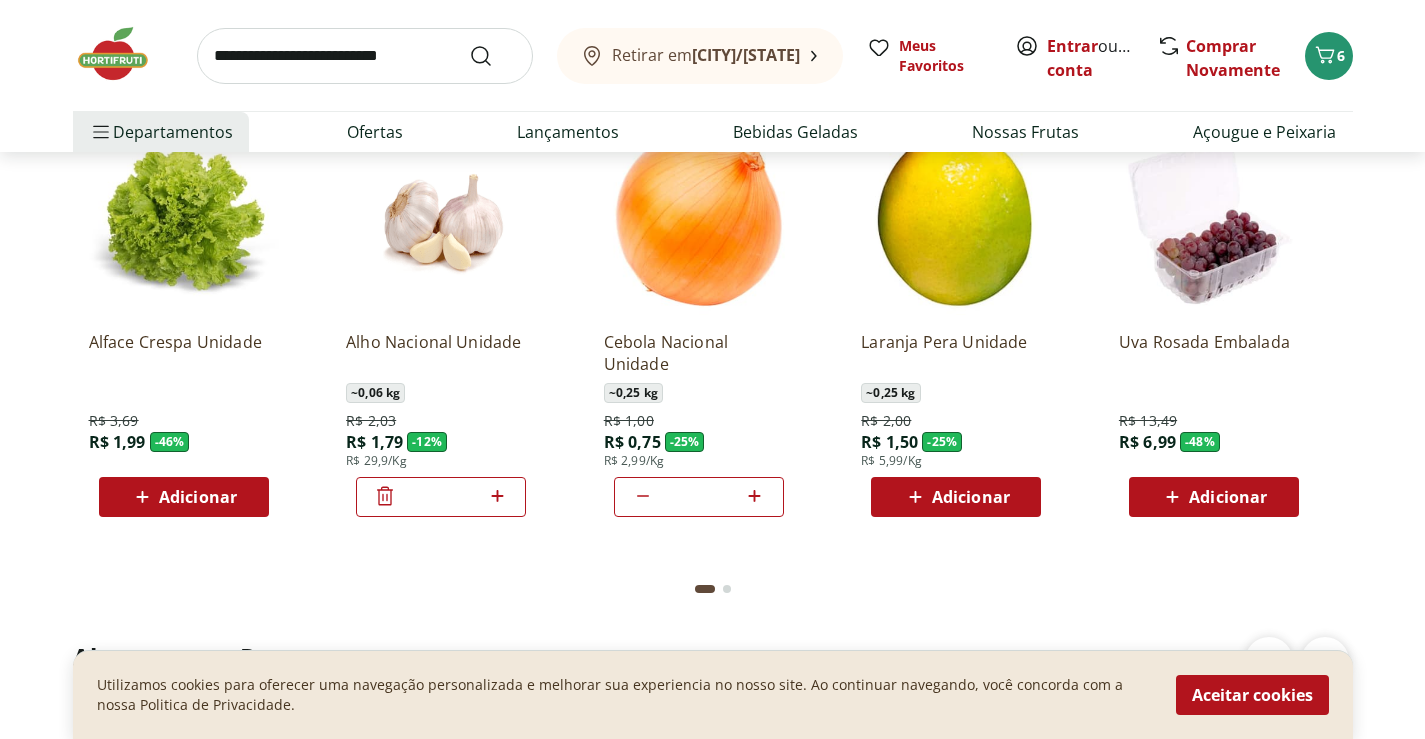 click 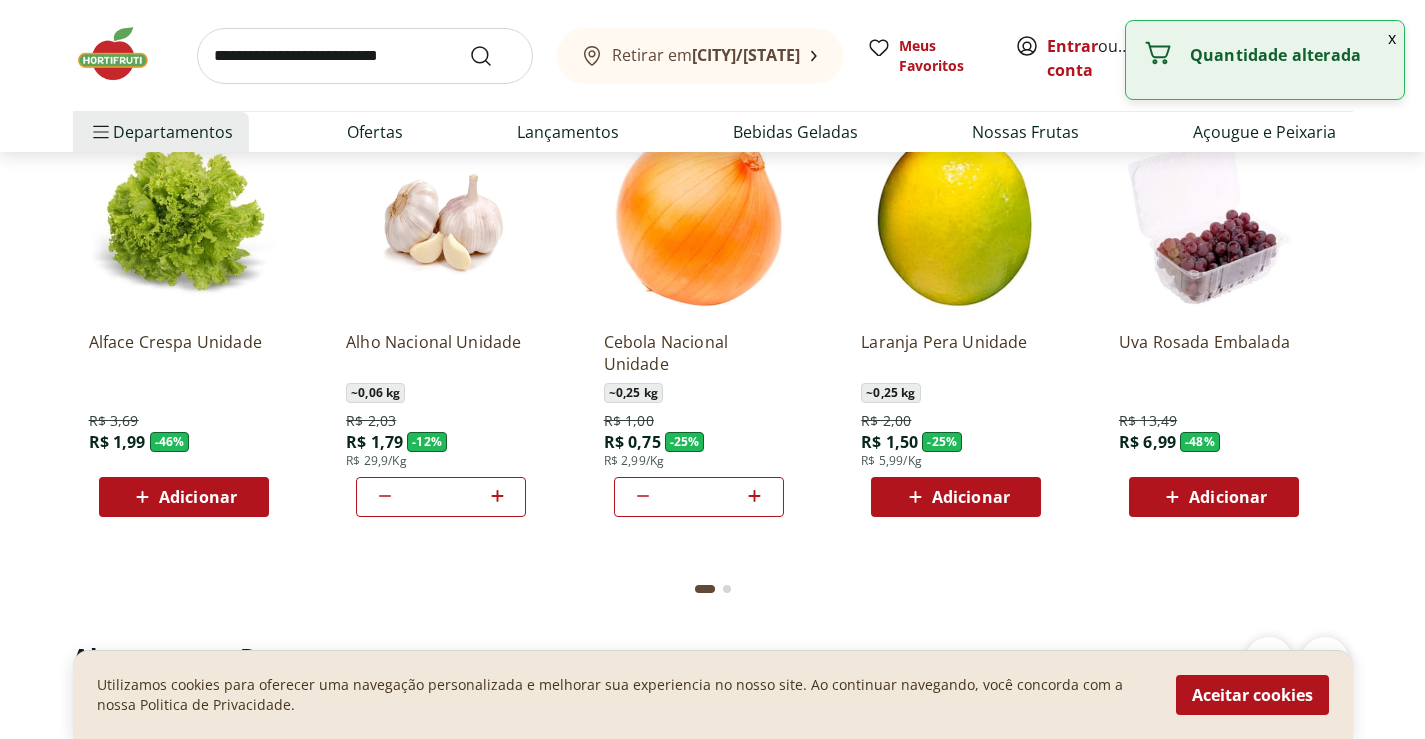 click 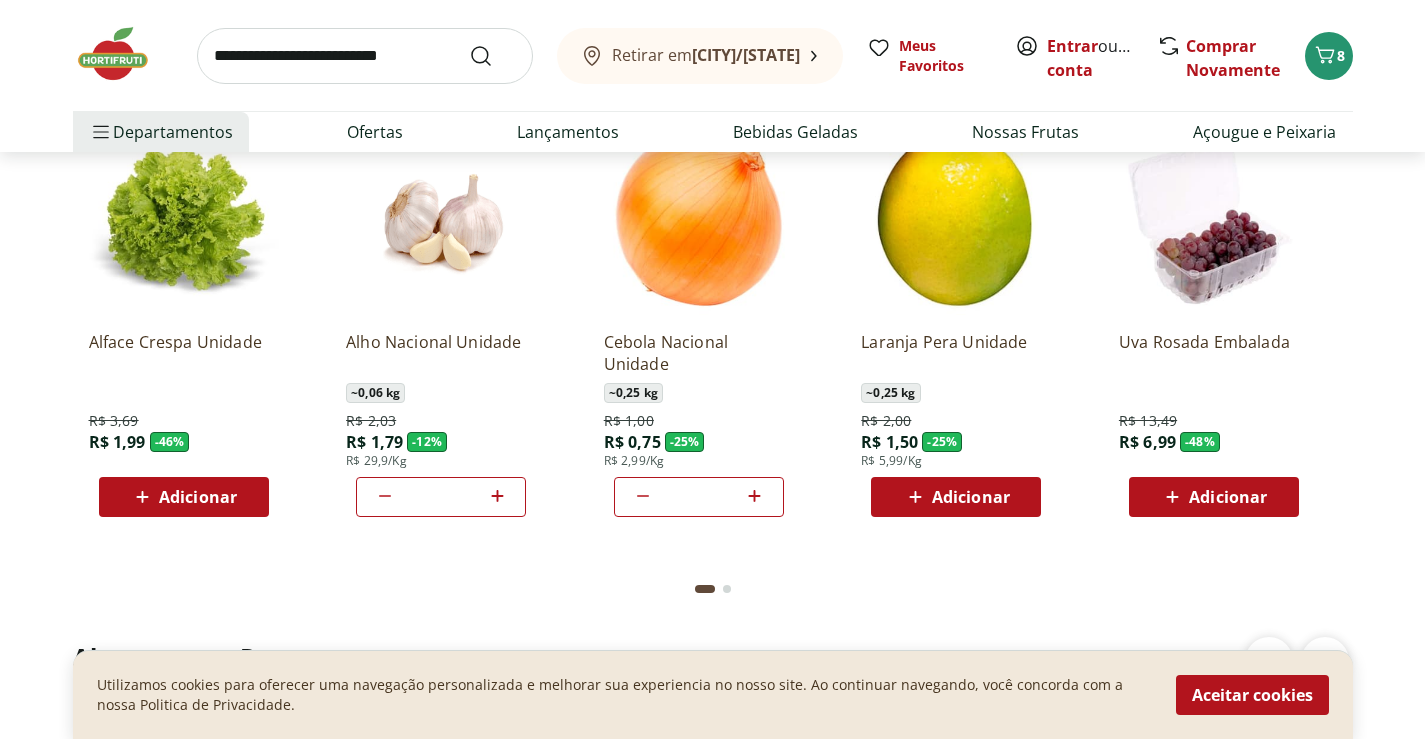 click 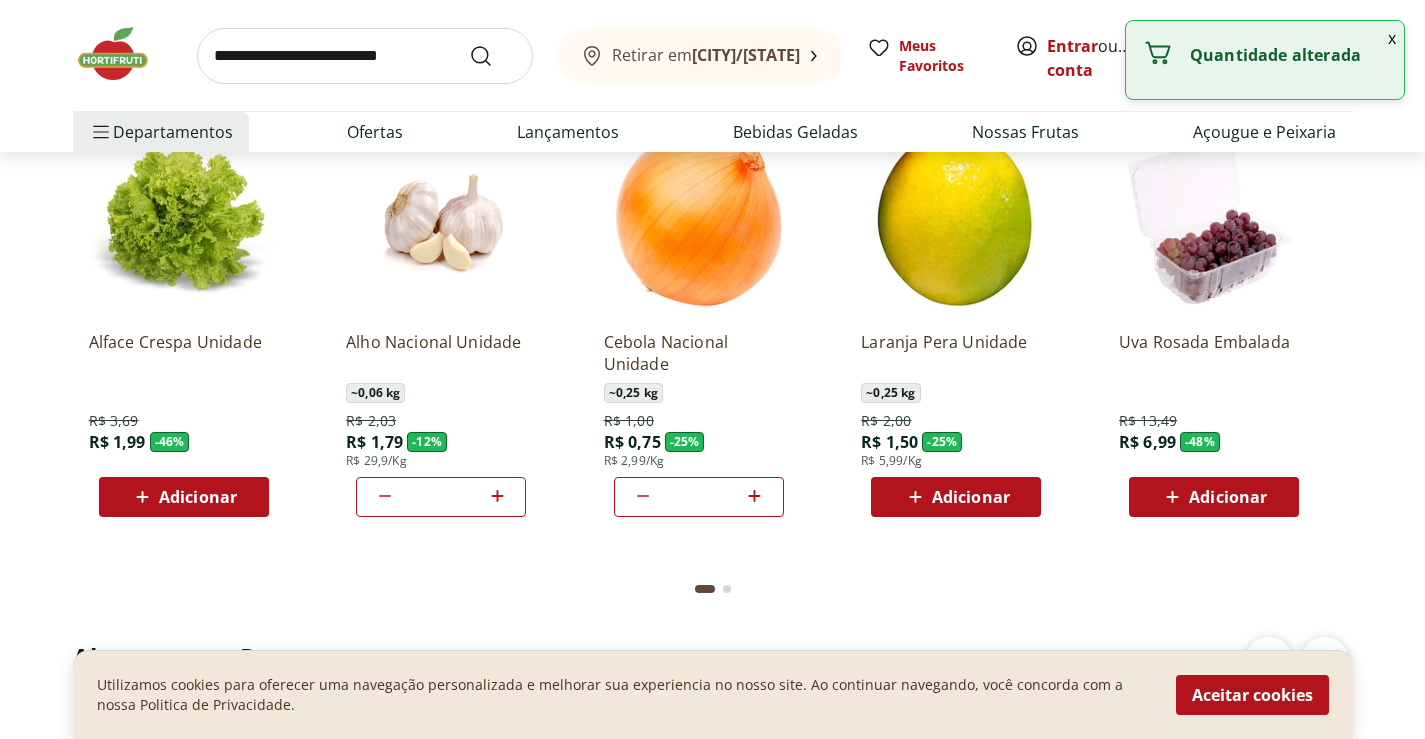 click 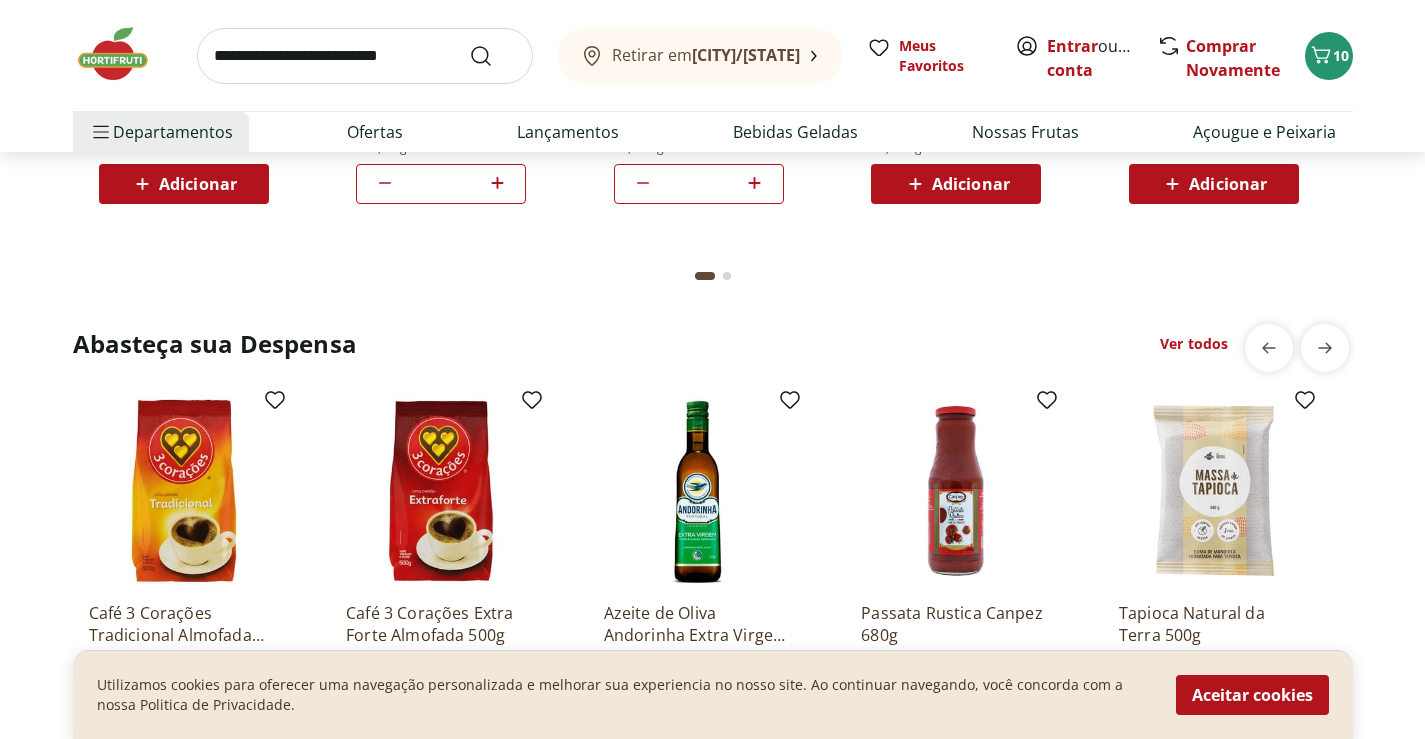 scroll, scrollTop: 2200, scrollLeft: 0, axis: vertical 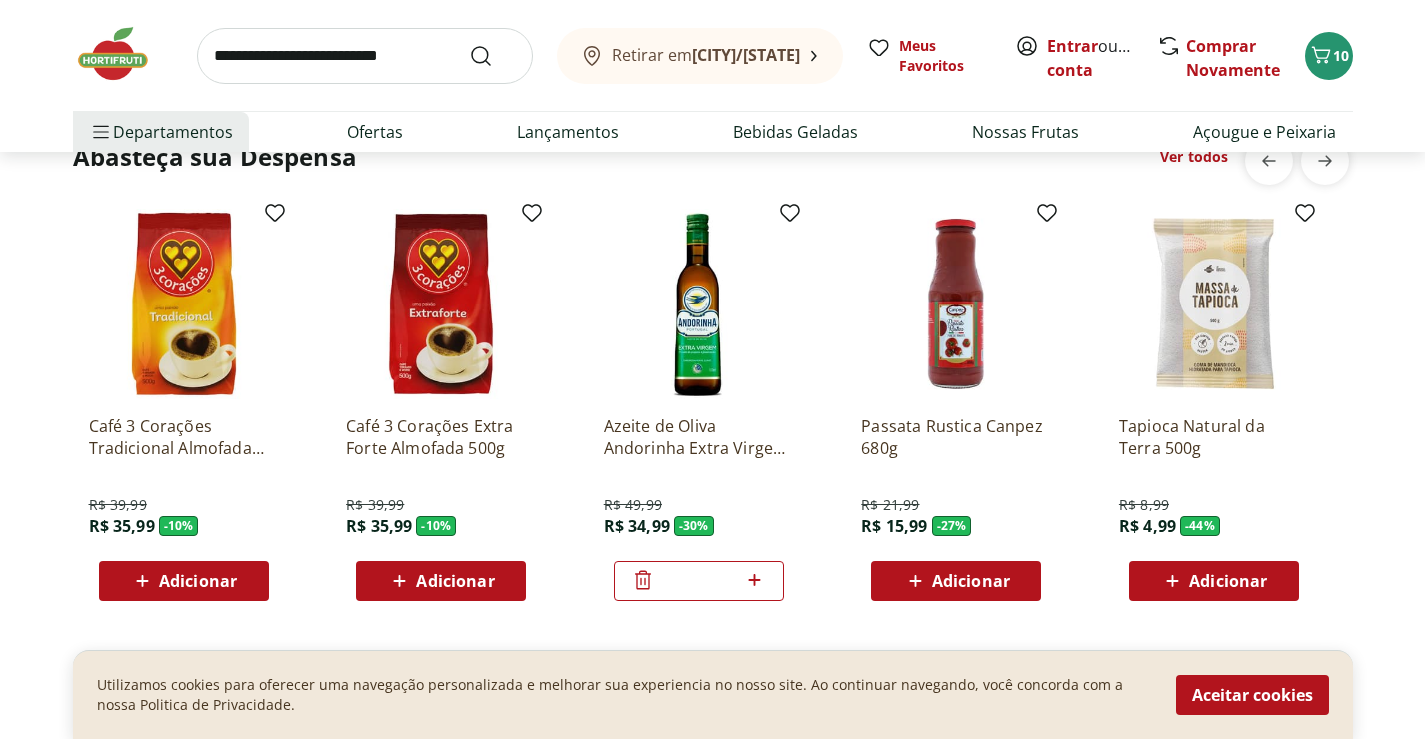 click 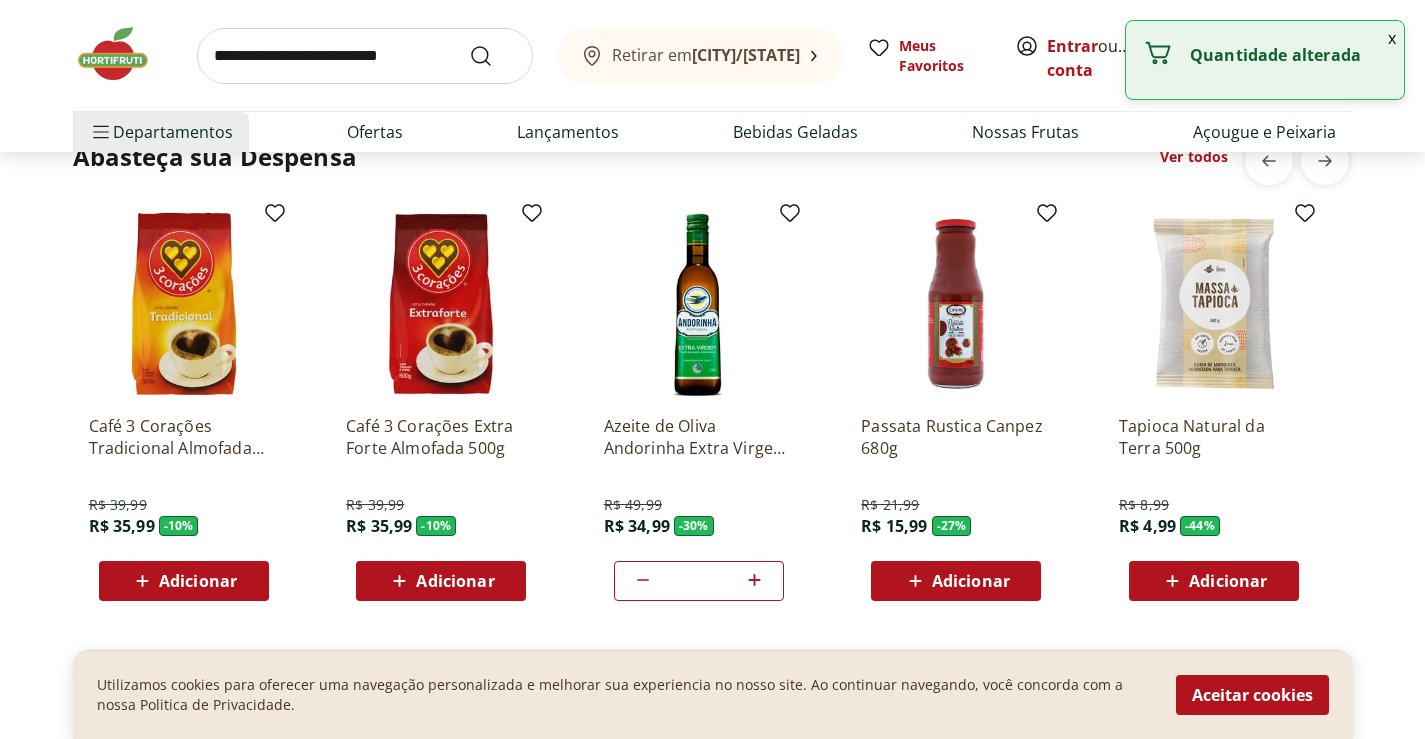 click 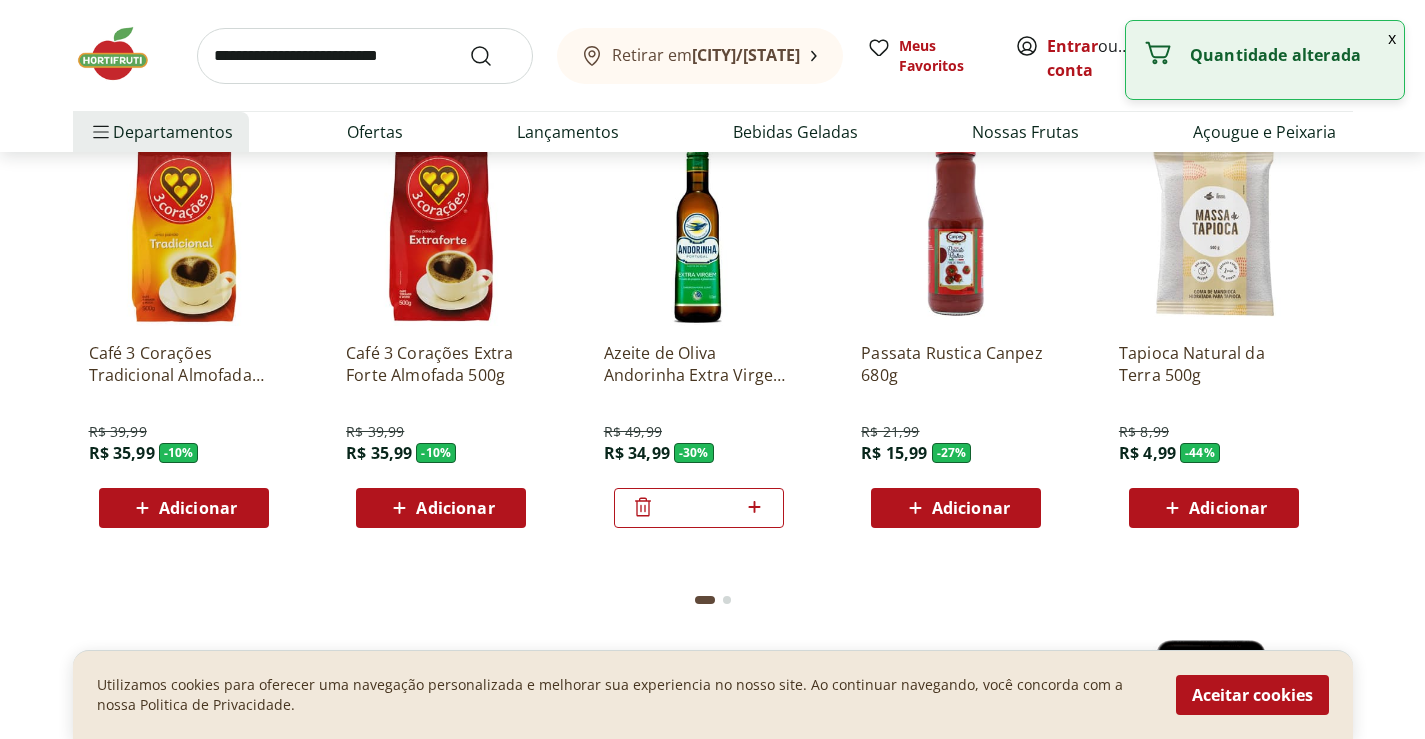 scroll, scrollTop: 2300, scrollLeft: 0, axis: vertical 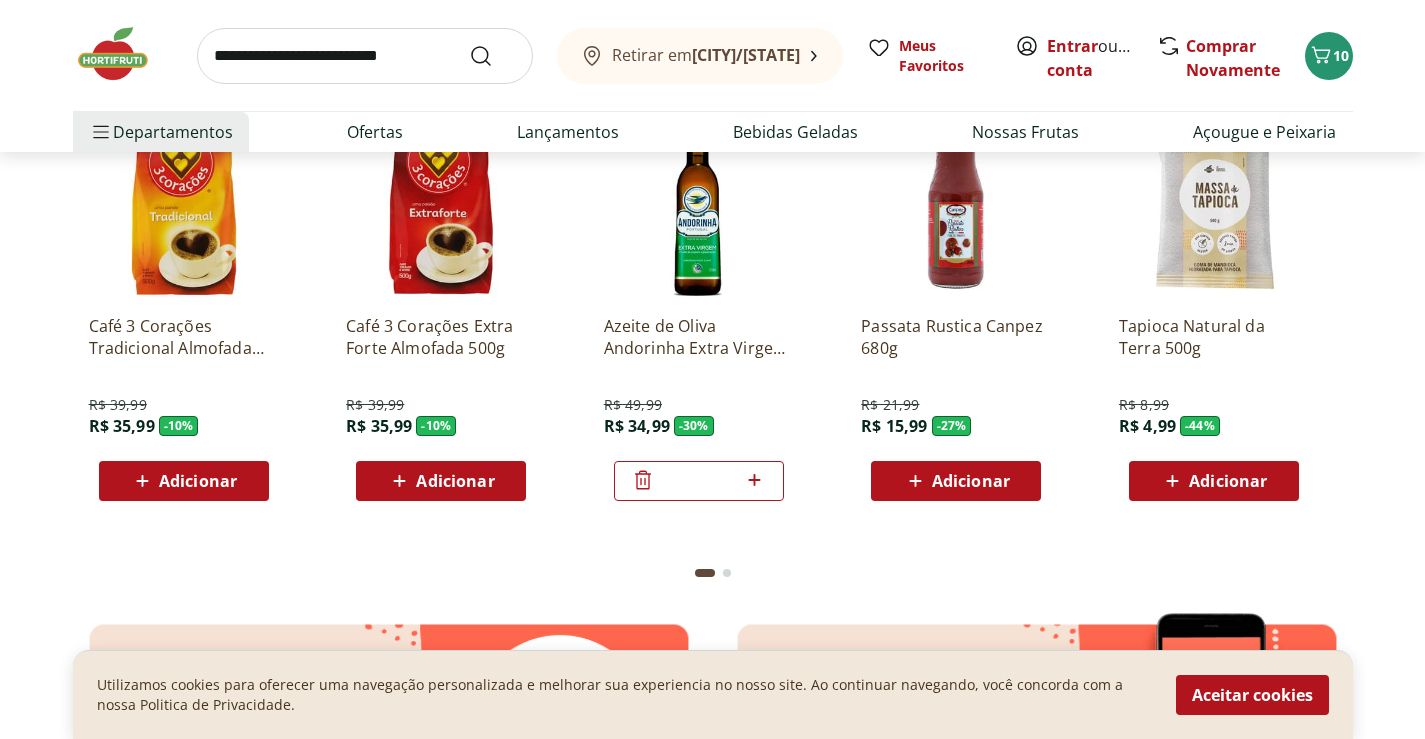 click at bounding box center (705, -11) 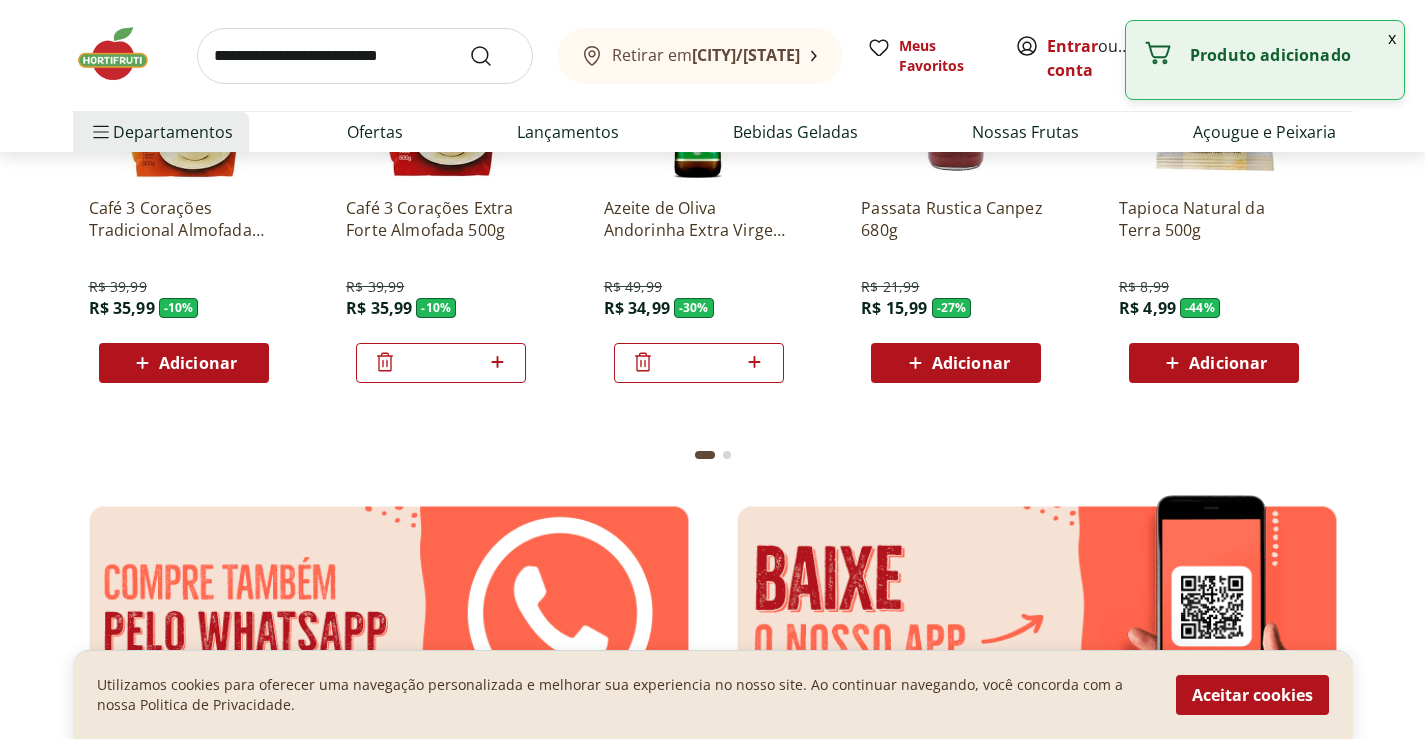 scroll, scrollTop: 2400, scrollLeft: 0, axis: vertical 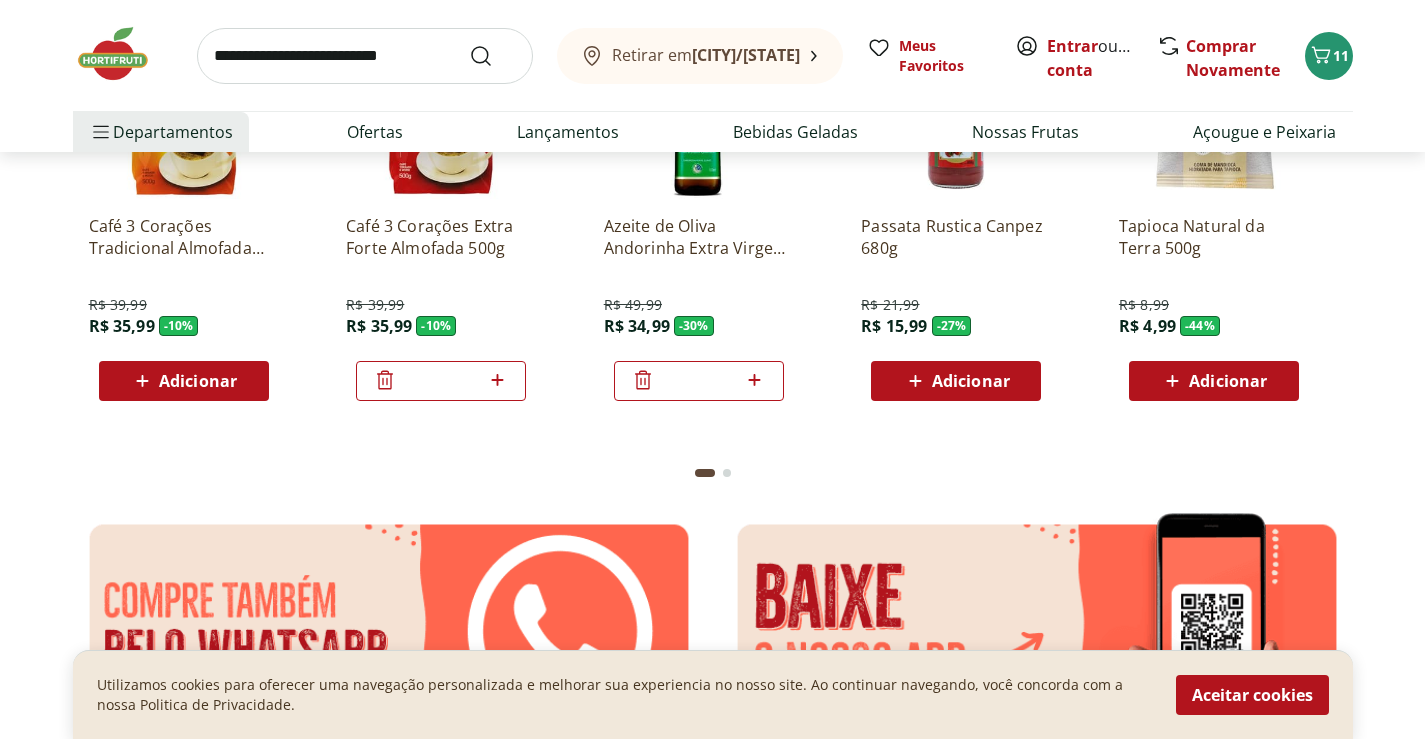 click on "Adicionar" at bounding box center [198, -203] 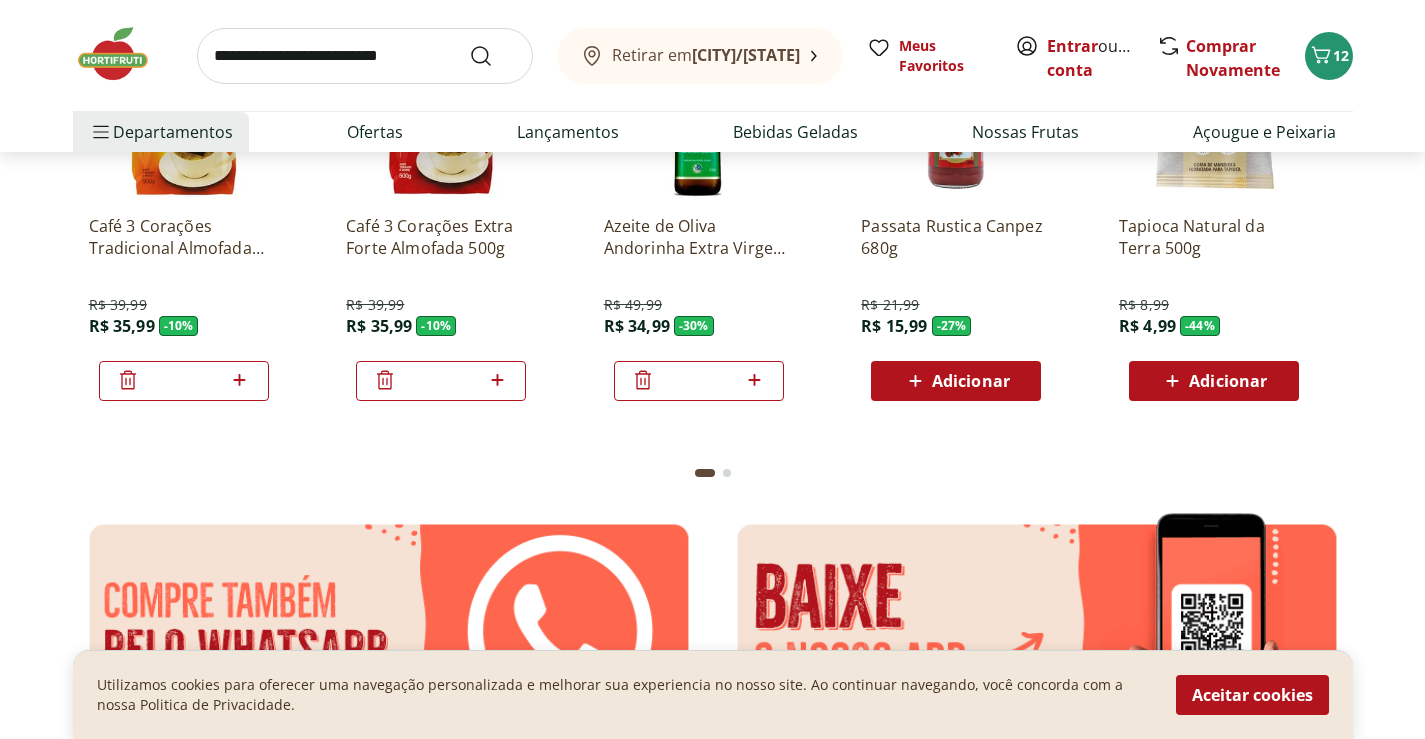 click 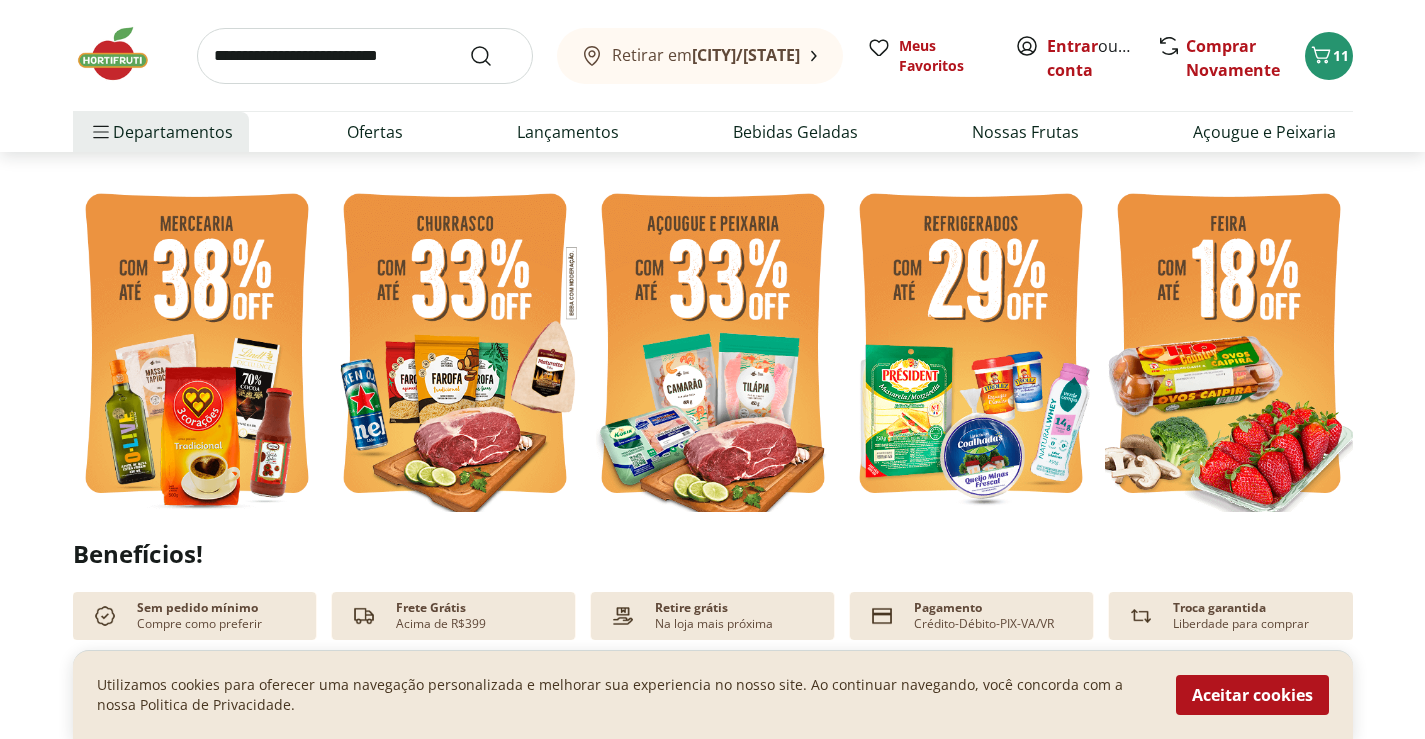 scroll, scrollTop: 469, scrollLeft: 0, axis: vertical 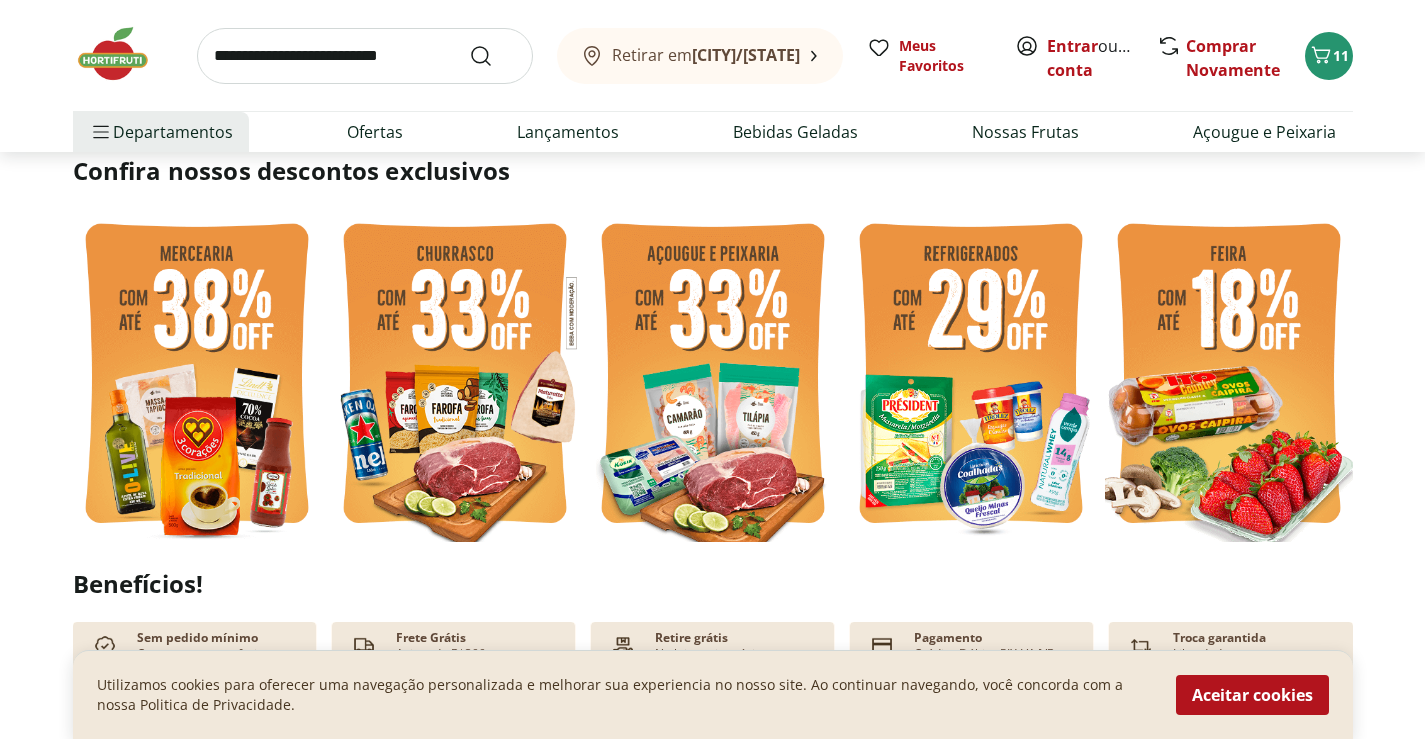 click at bounding box center (197, 376) 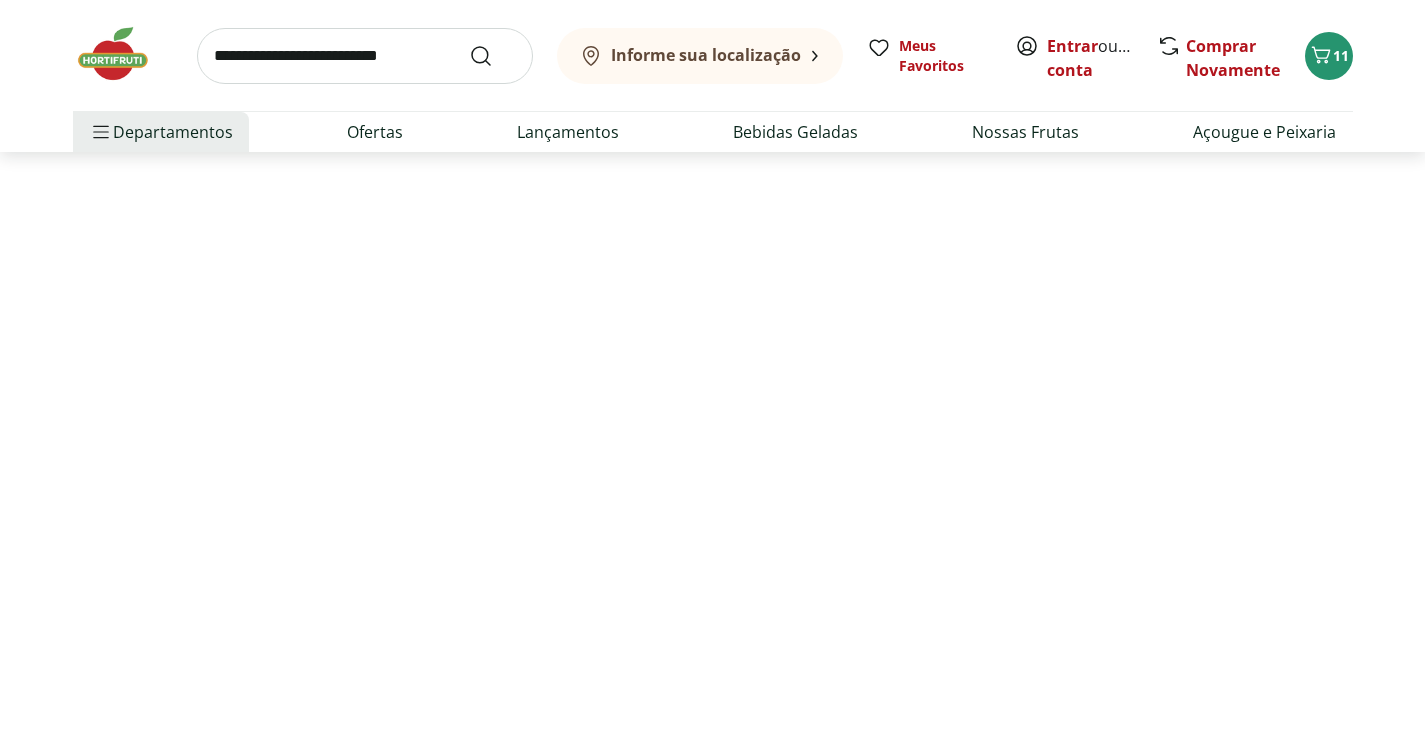 scroll, scrollTop: 0, scrollLeft: 0, axis: both 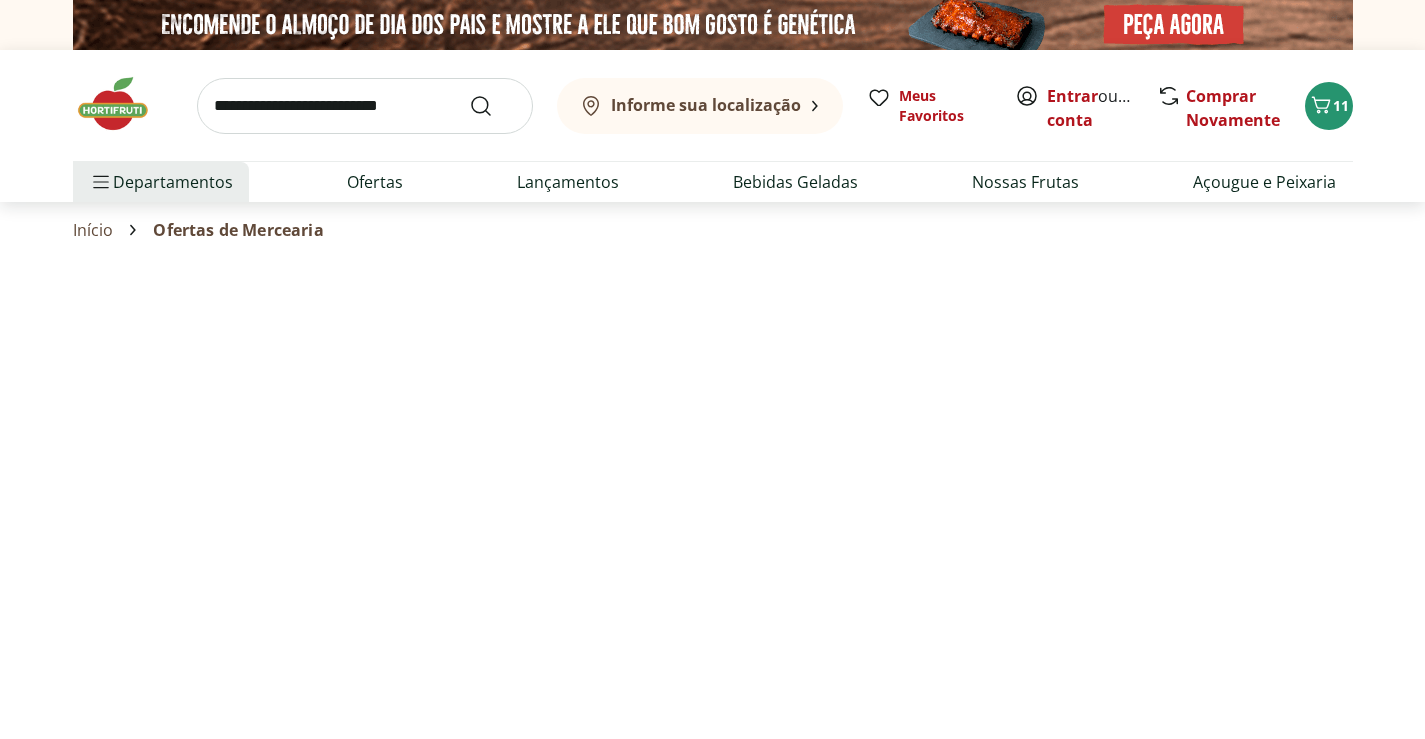 select on "**********" 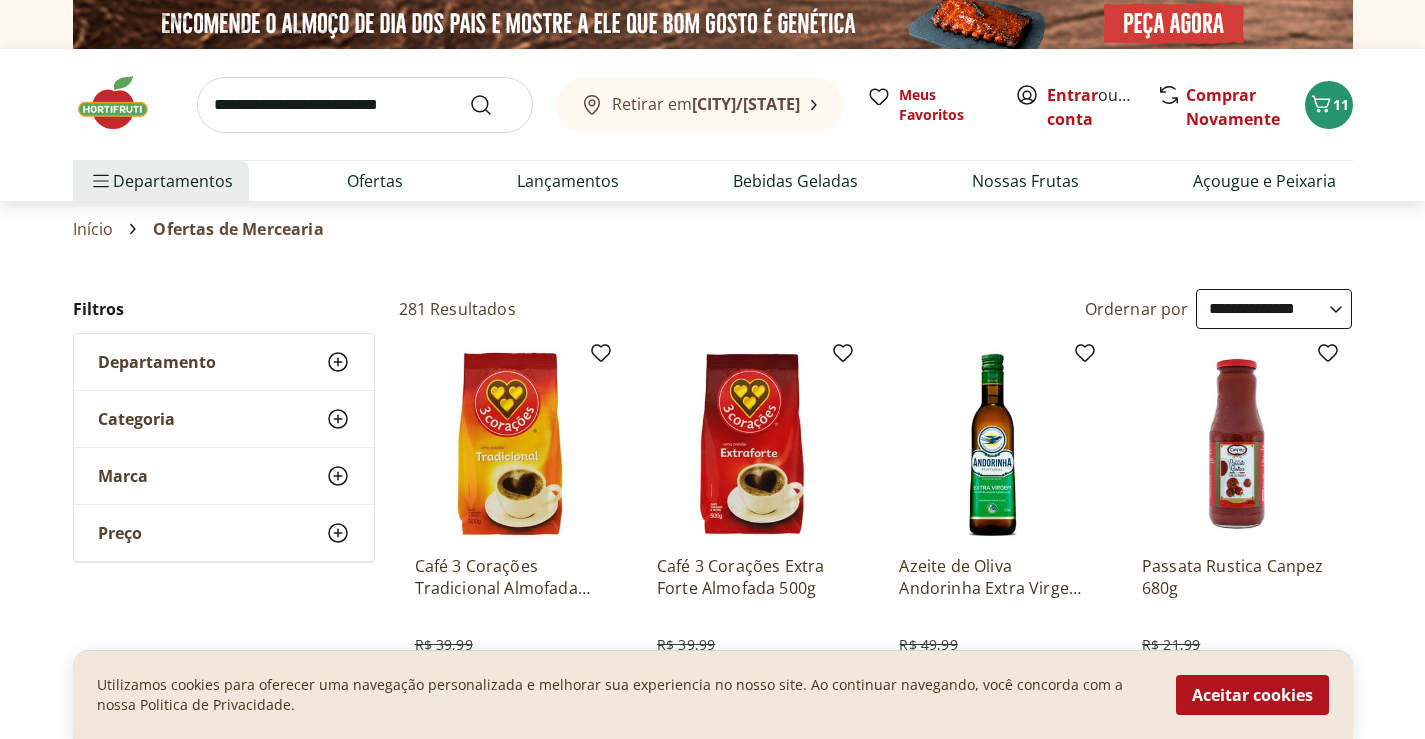 scroll, scrollTop: 0, scrollLeft: 0, axis: both 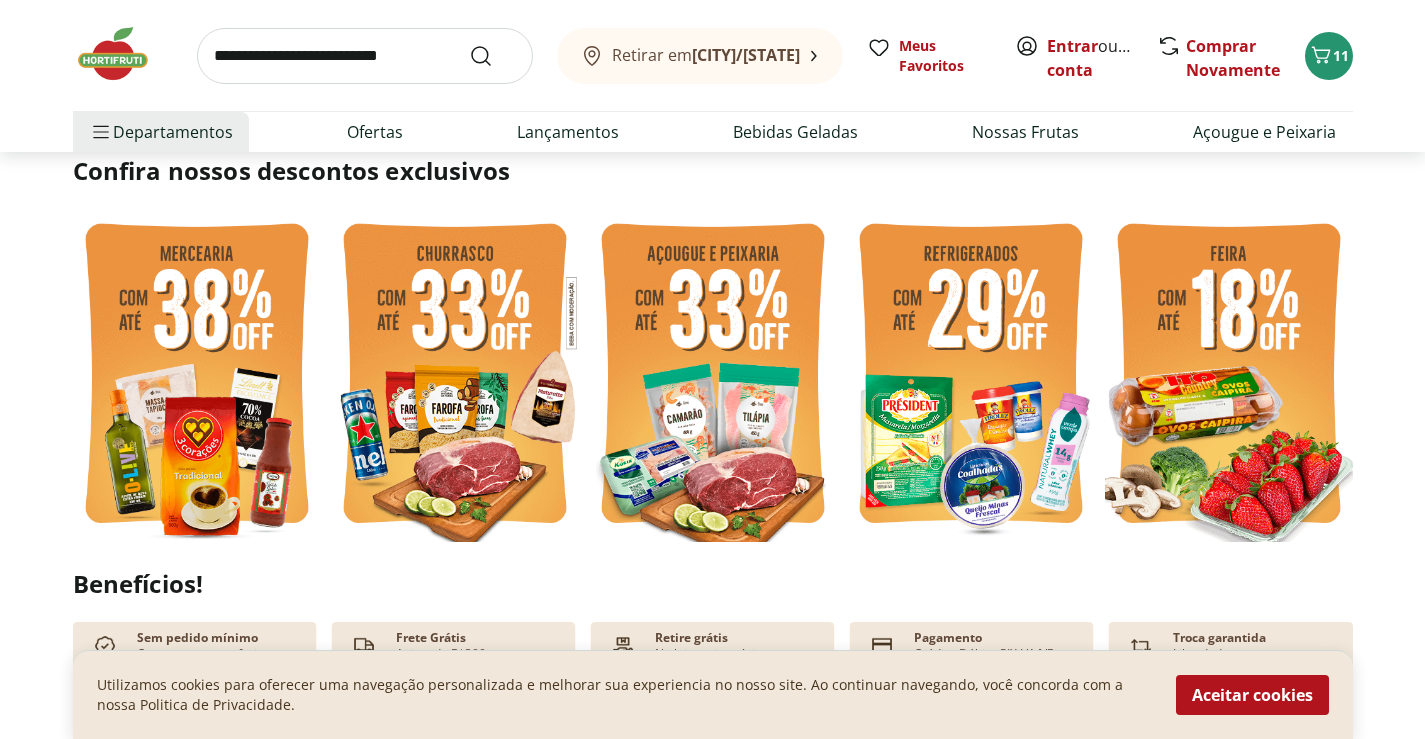 click at bounding box center [971, 376] 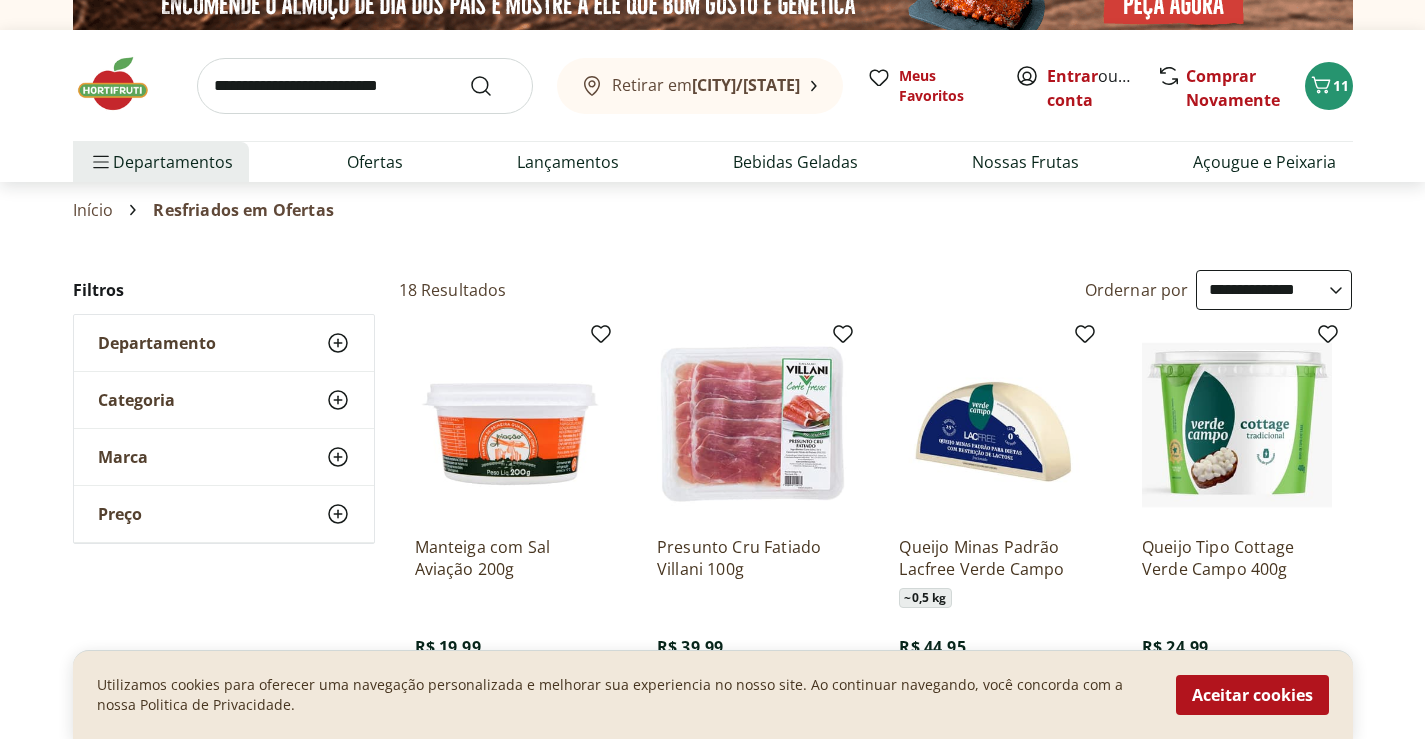 scroll, scrollTop: 0, scrollLeft: 0, axis: both 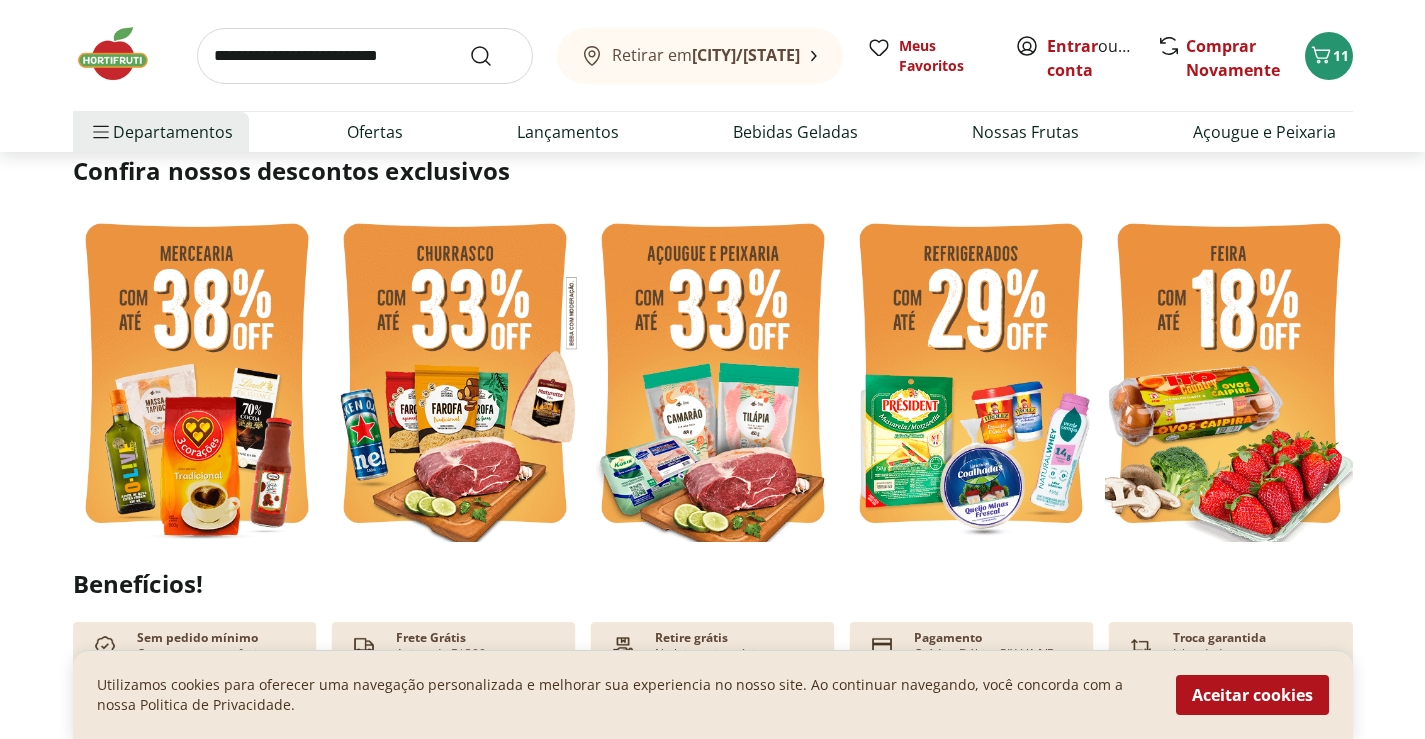 click at bounding box center (713, 376) 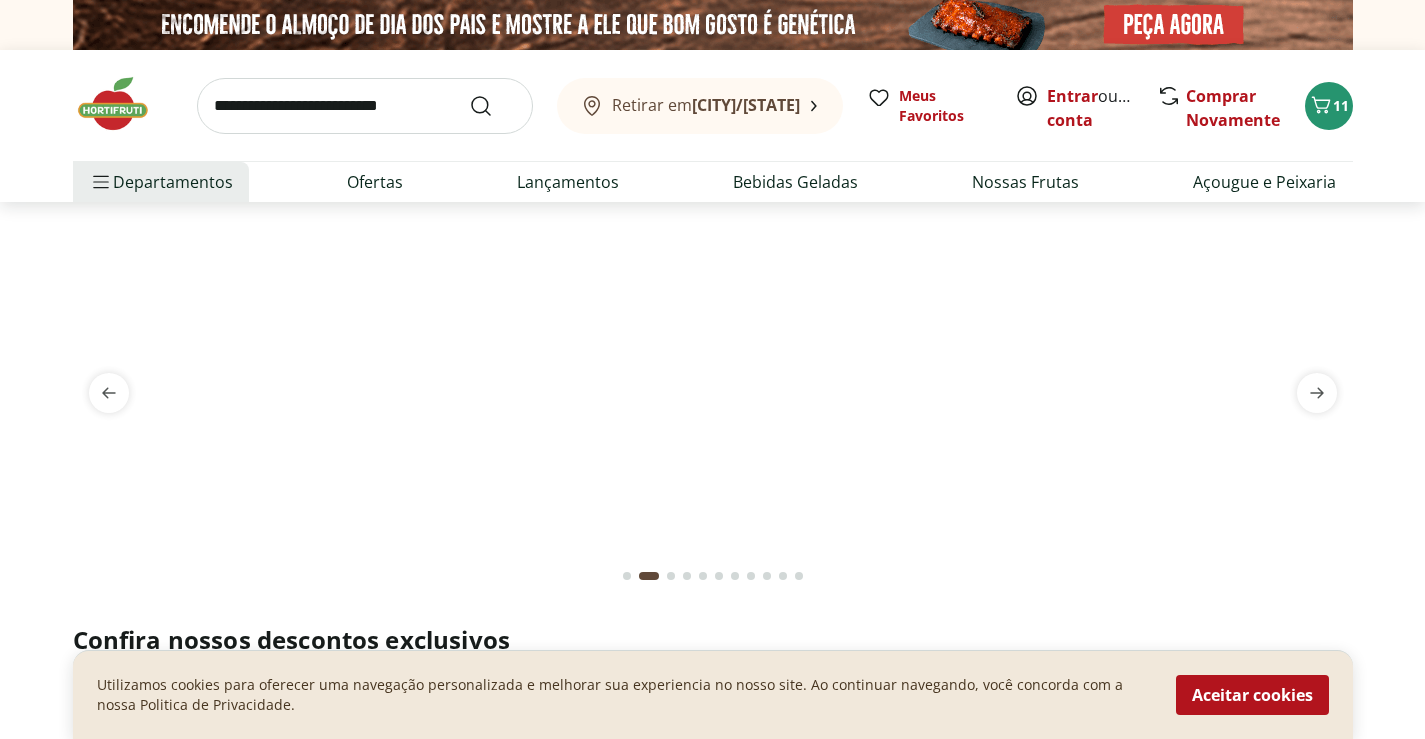 select on "**********" 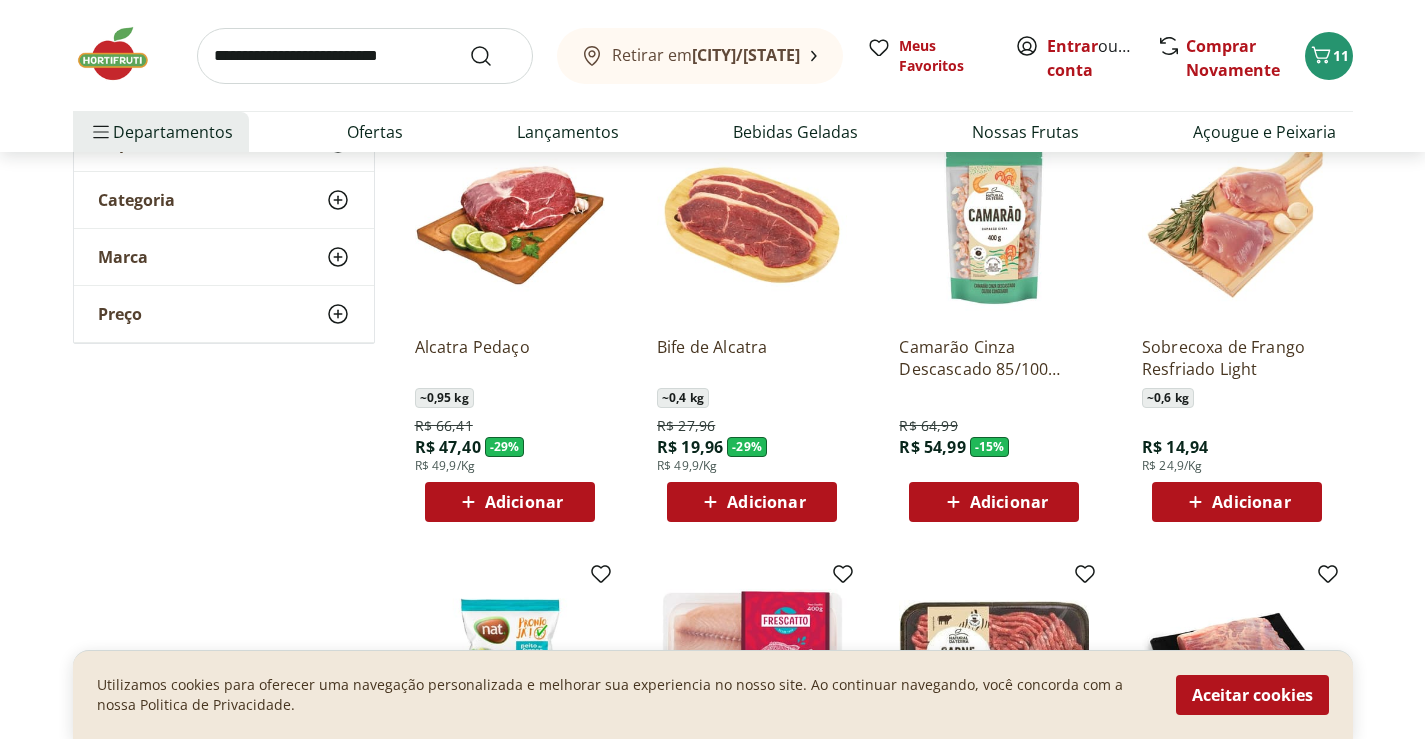 scroll, scrollTop: 0, scrollLeft: 0, axis: both 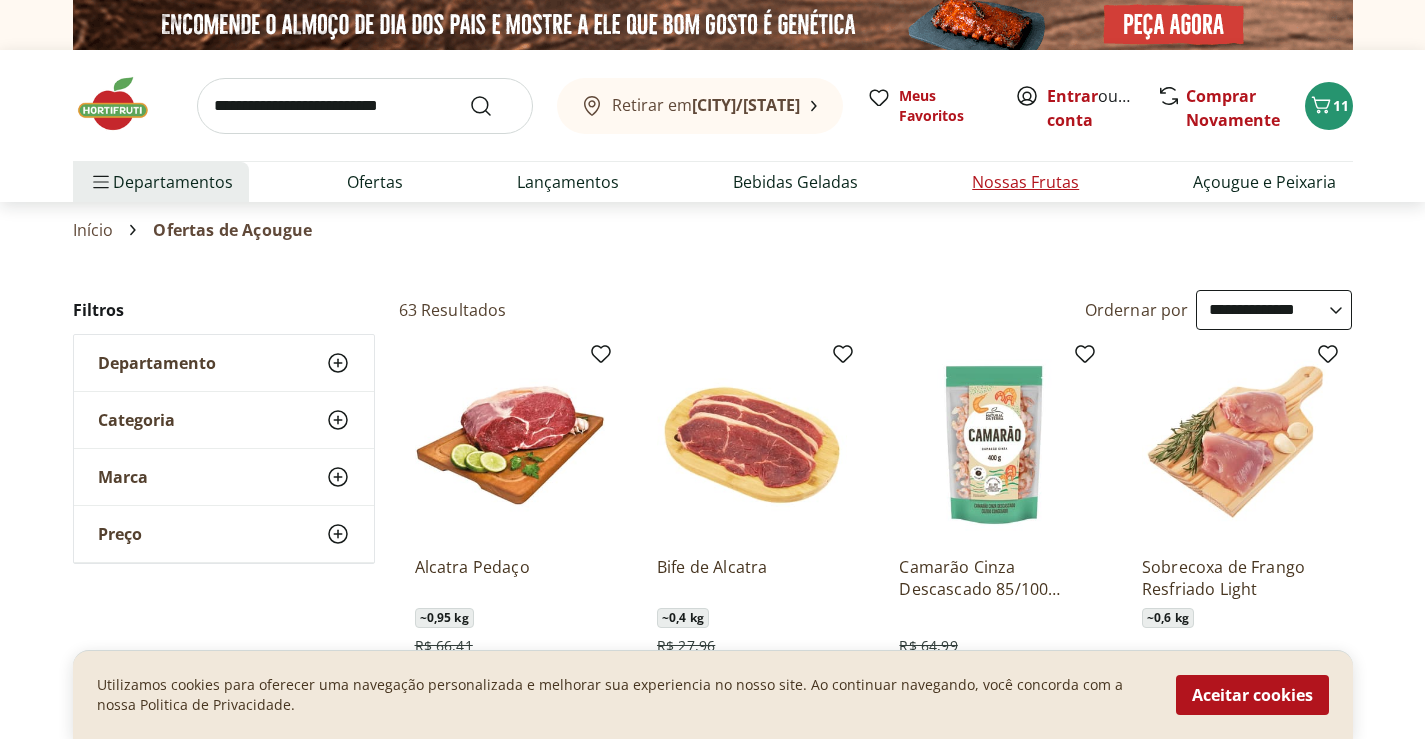 click on "Nossas Frutas" at bounding box center (1025, 182) 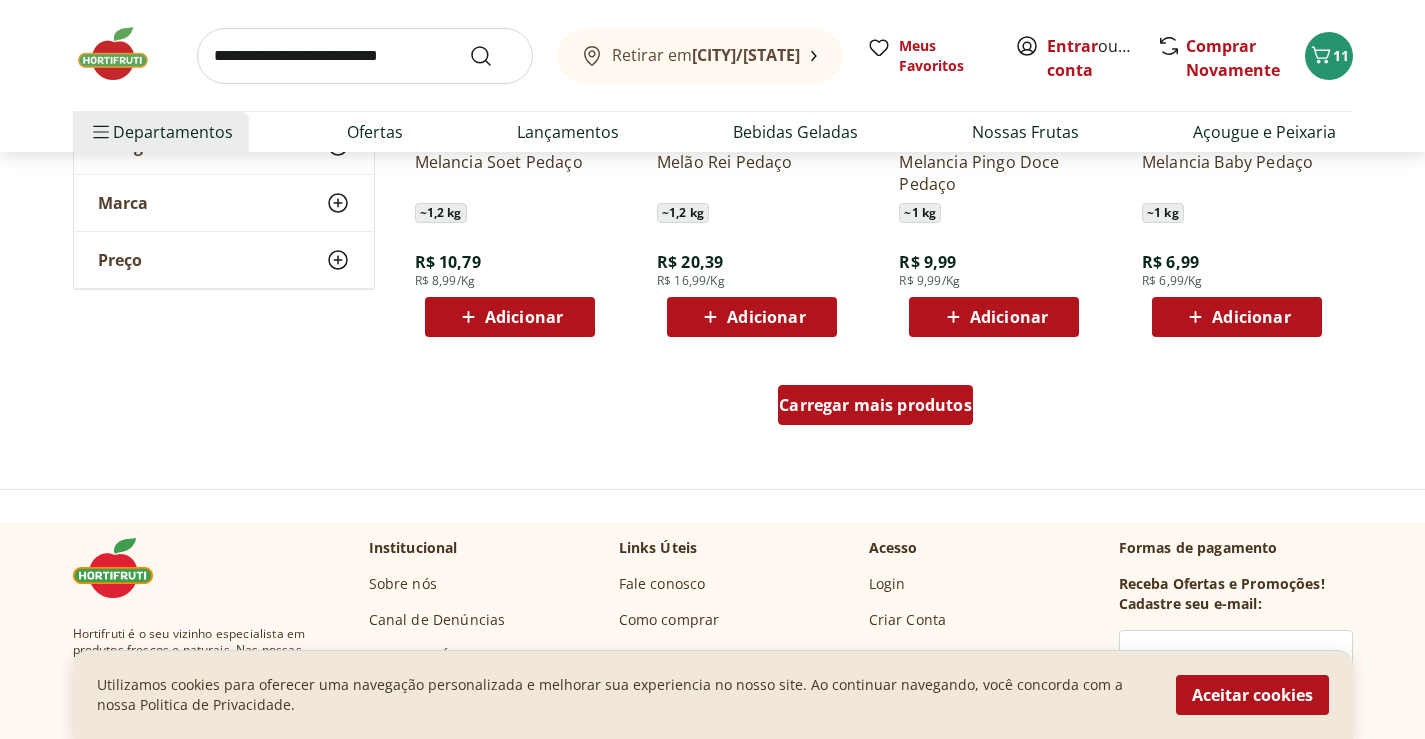 scroll, scrollTop: 1300, scrollLeft: 0, axis: vertical 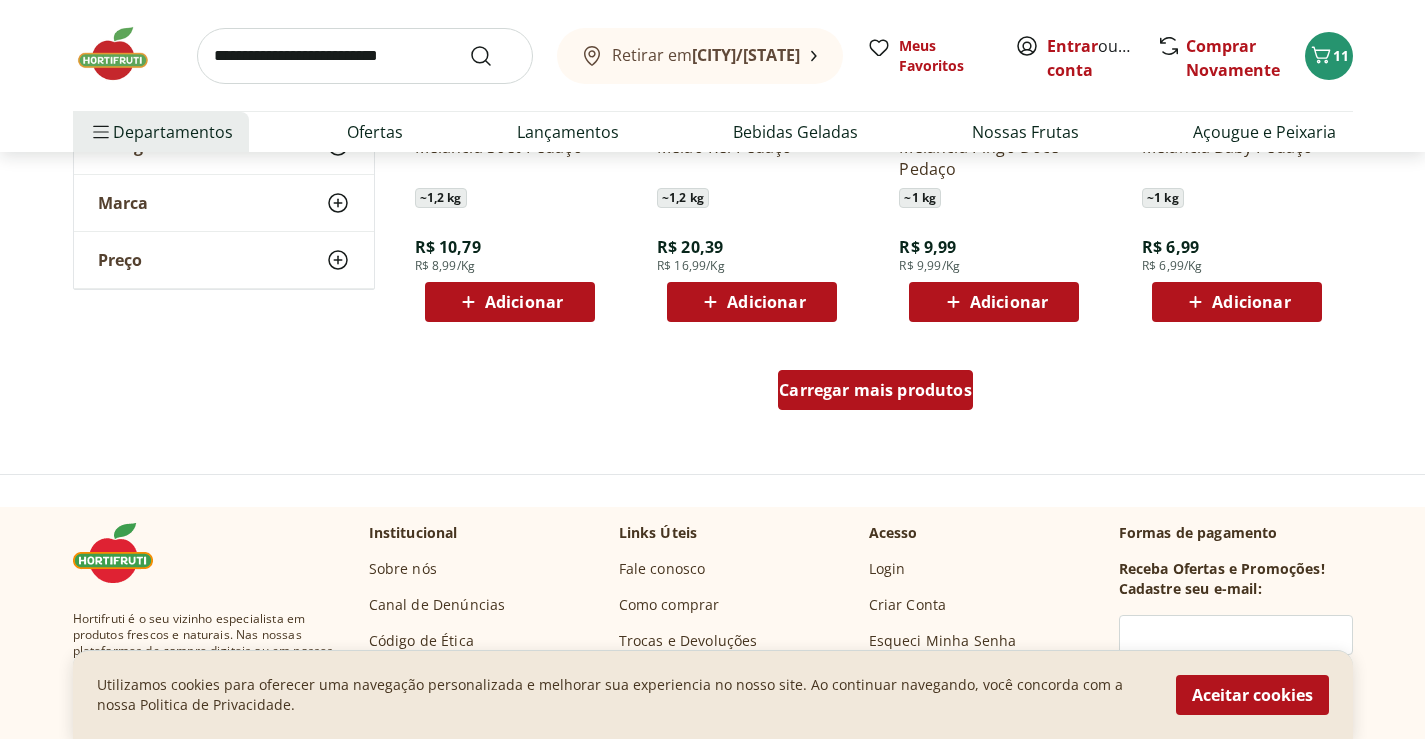click on "Carregar mais produtos" at bounding box center [875, 390] 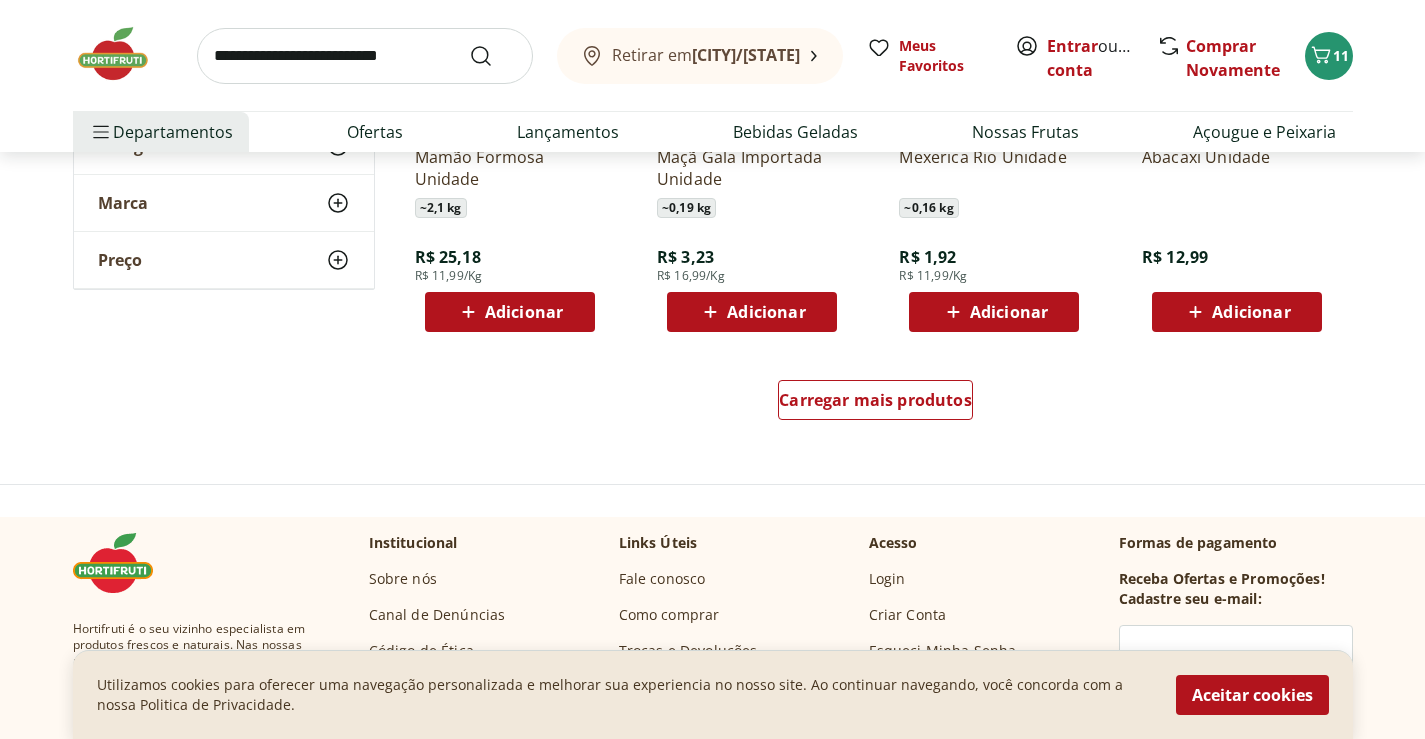 scroll, scrollTop: 2600, scrollLeft: 0, axis: vertical 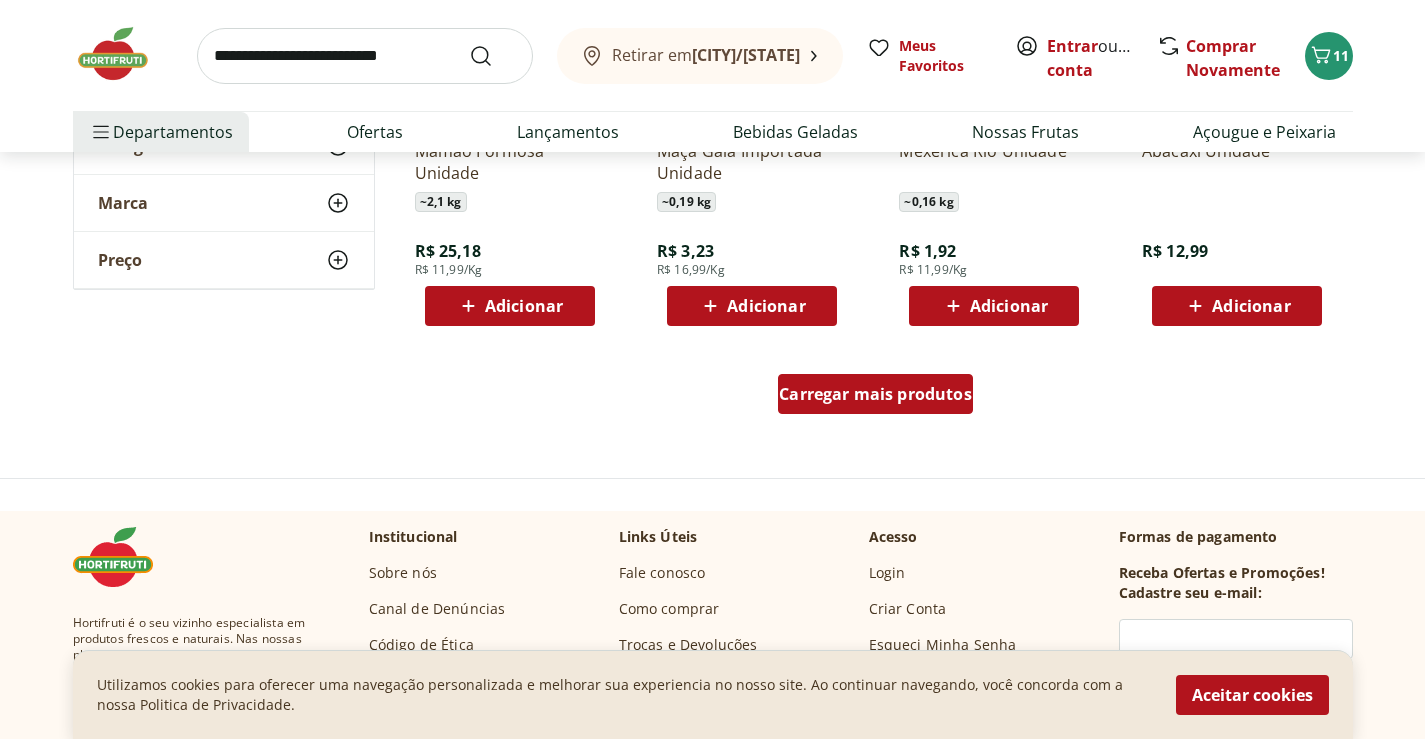click on "Carregar mais produtos" at bounding box center [875, 394] 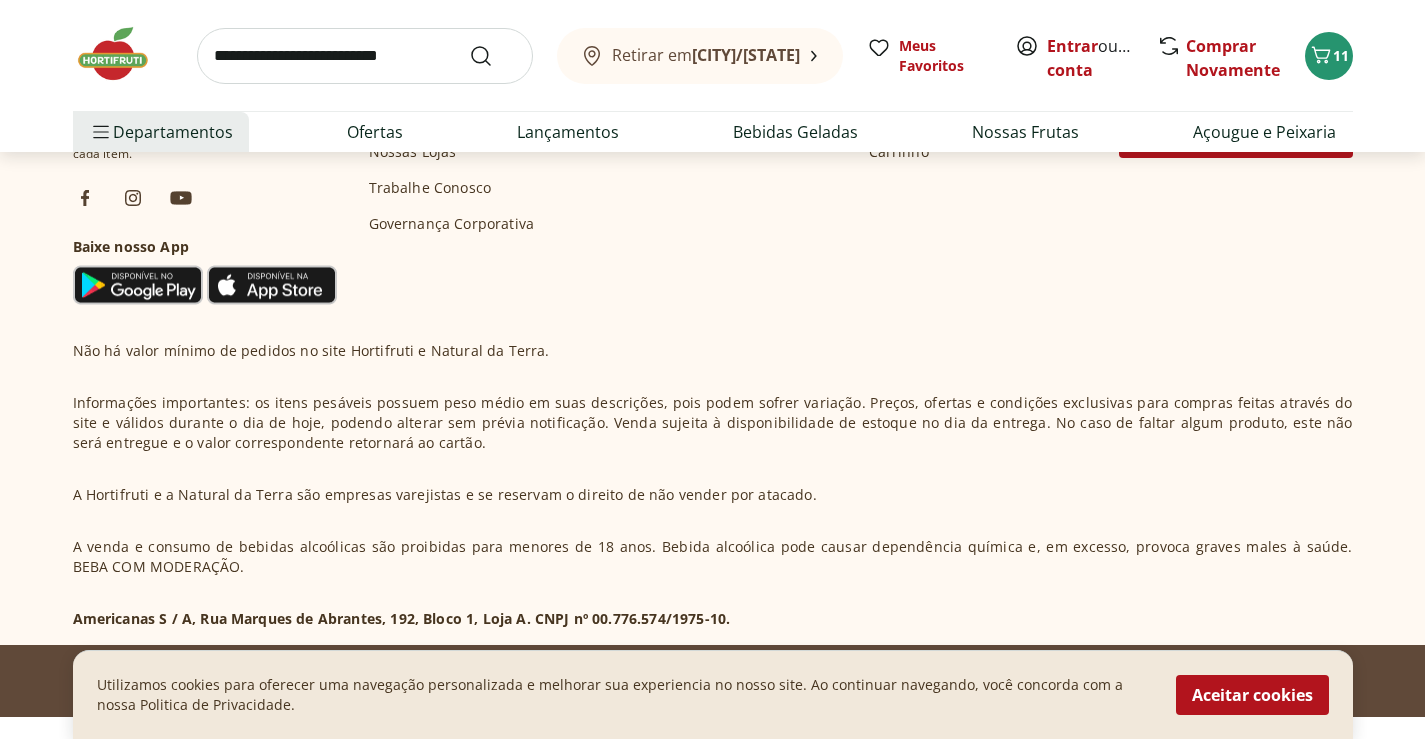scroll, scrollTop: 4536, scrollLeft: 0, axis: vertical 